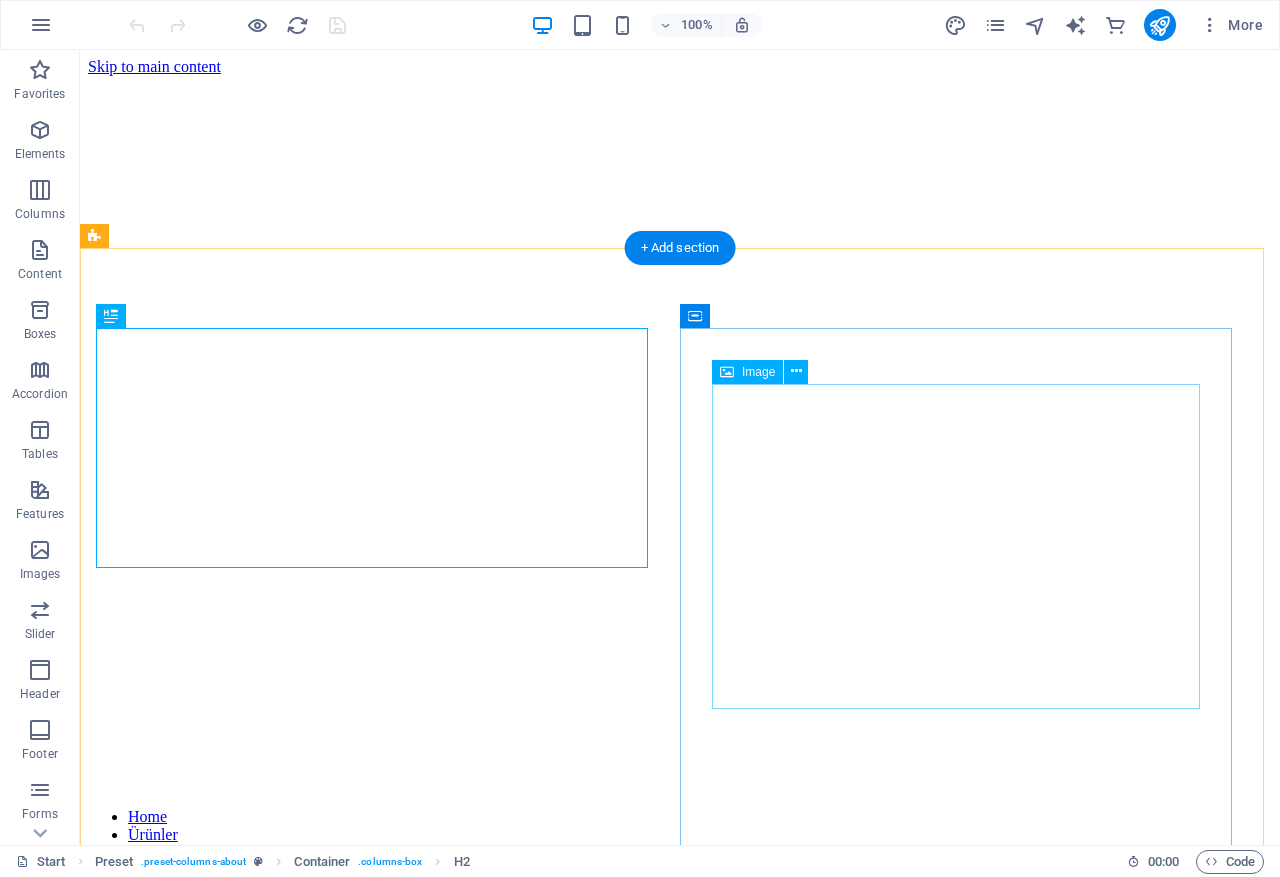 scroll, scrollTop: 792, scrollLeft: 0, axis: vertical 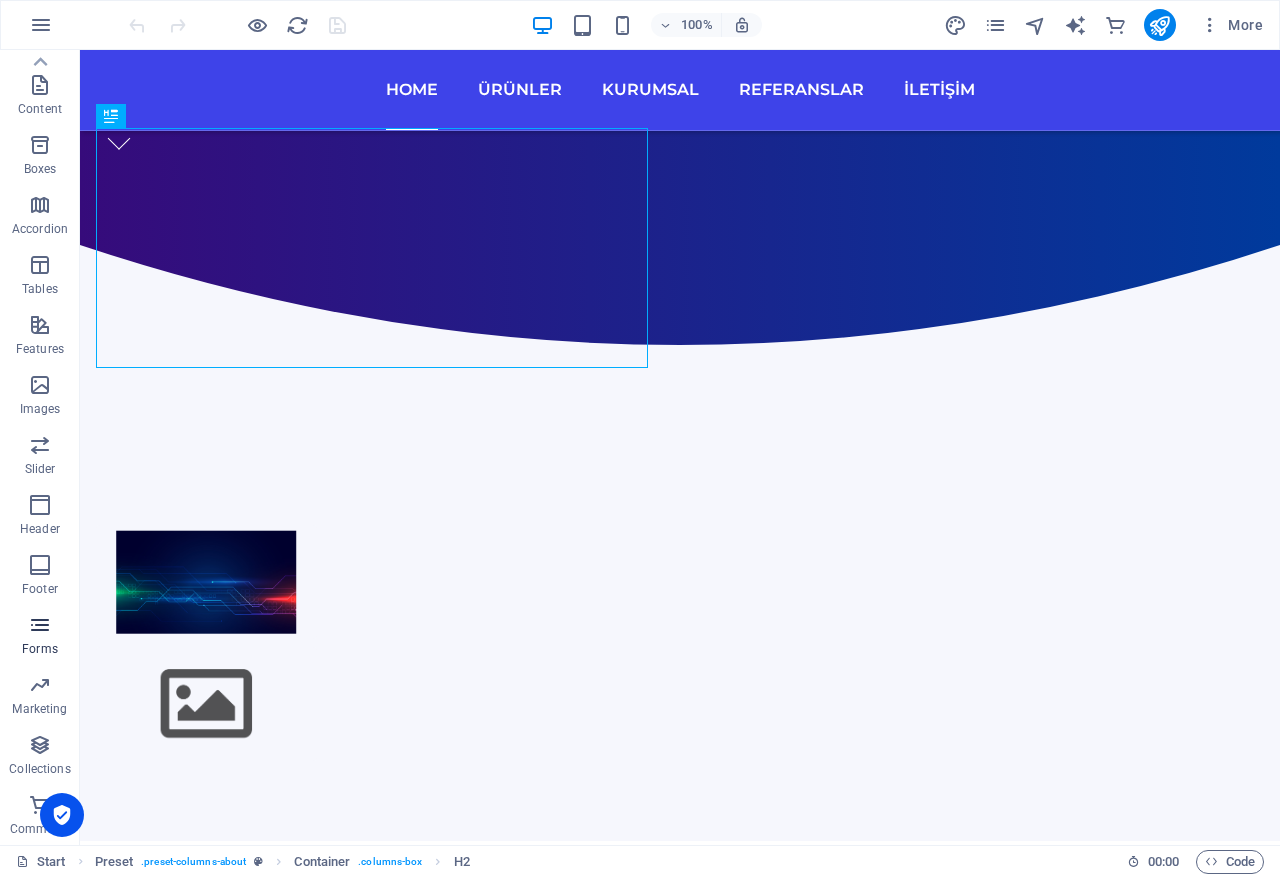 click at bounding box center (40, 625) 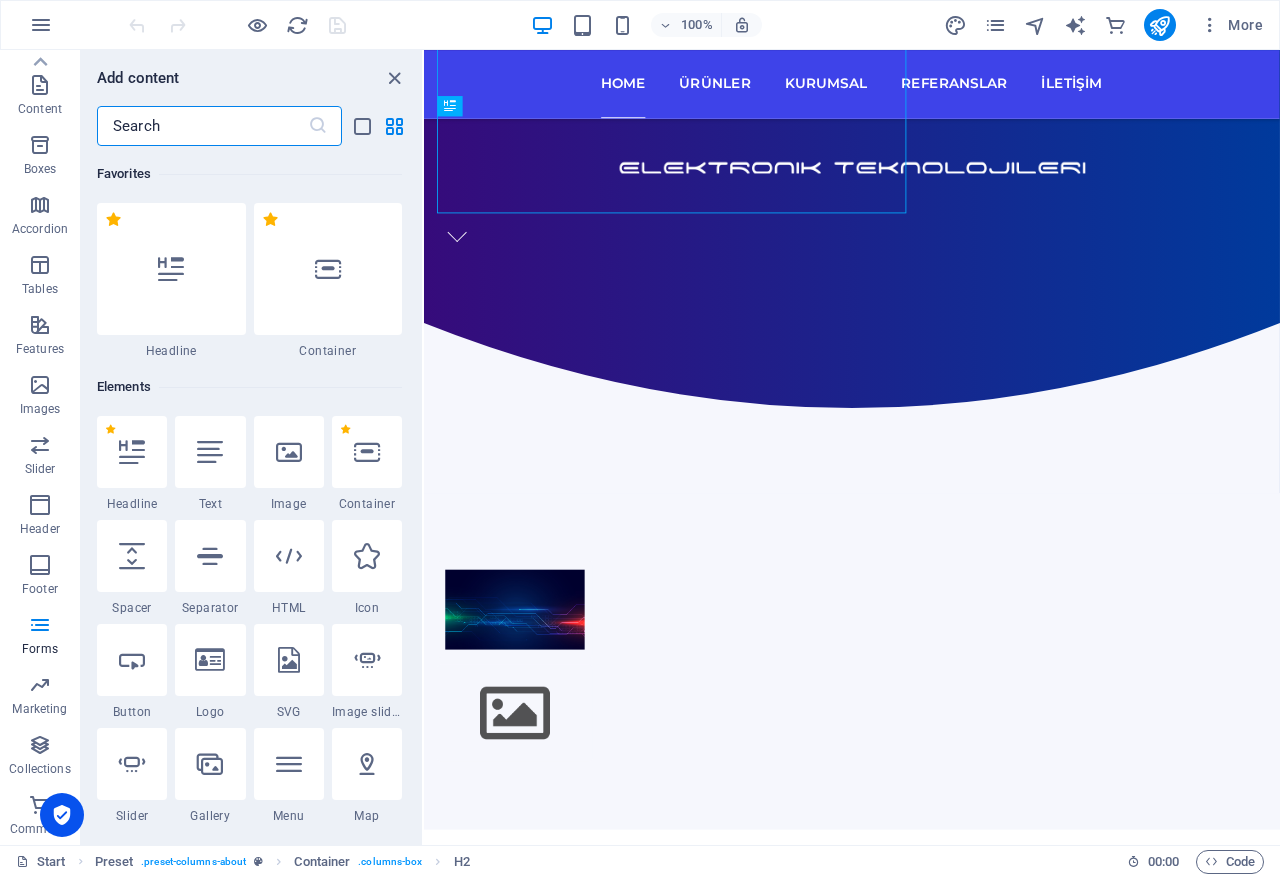 scroll, scrollTop: 1118, scrollLeft: 0, axis: vertical 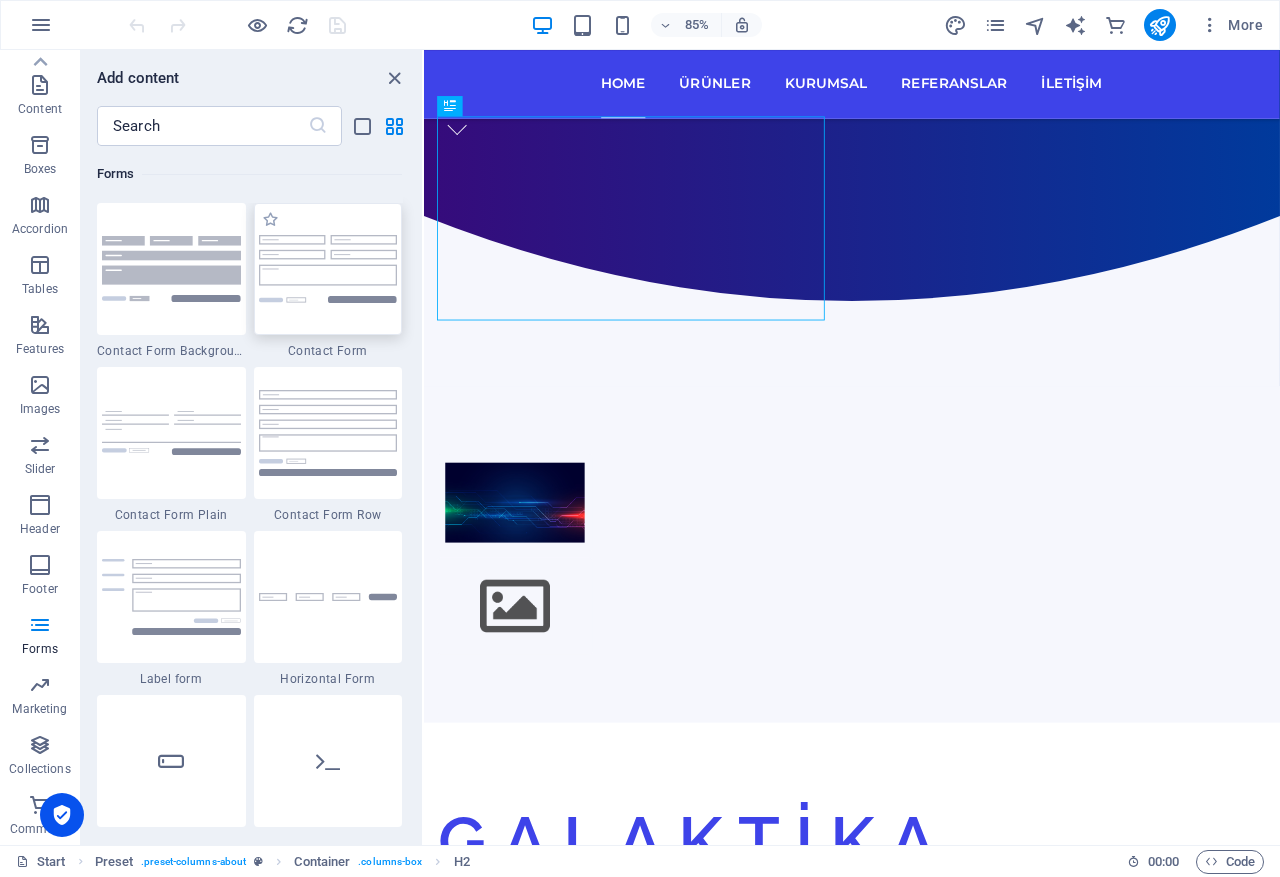 click at bounding box center [328, 268] 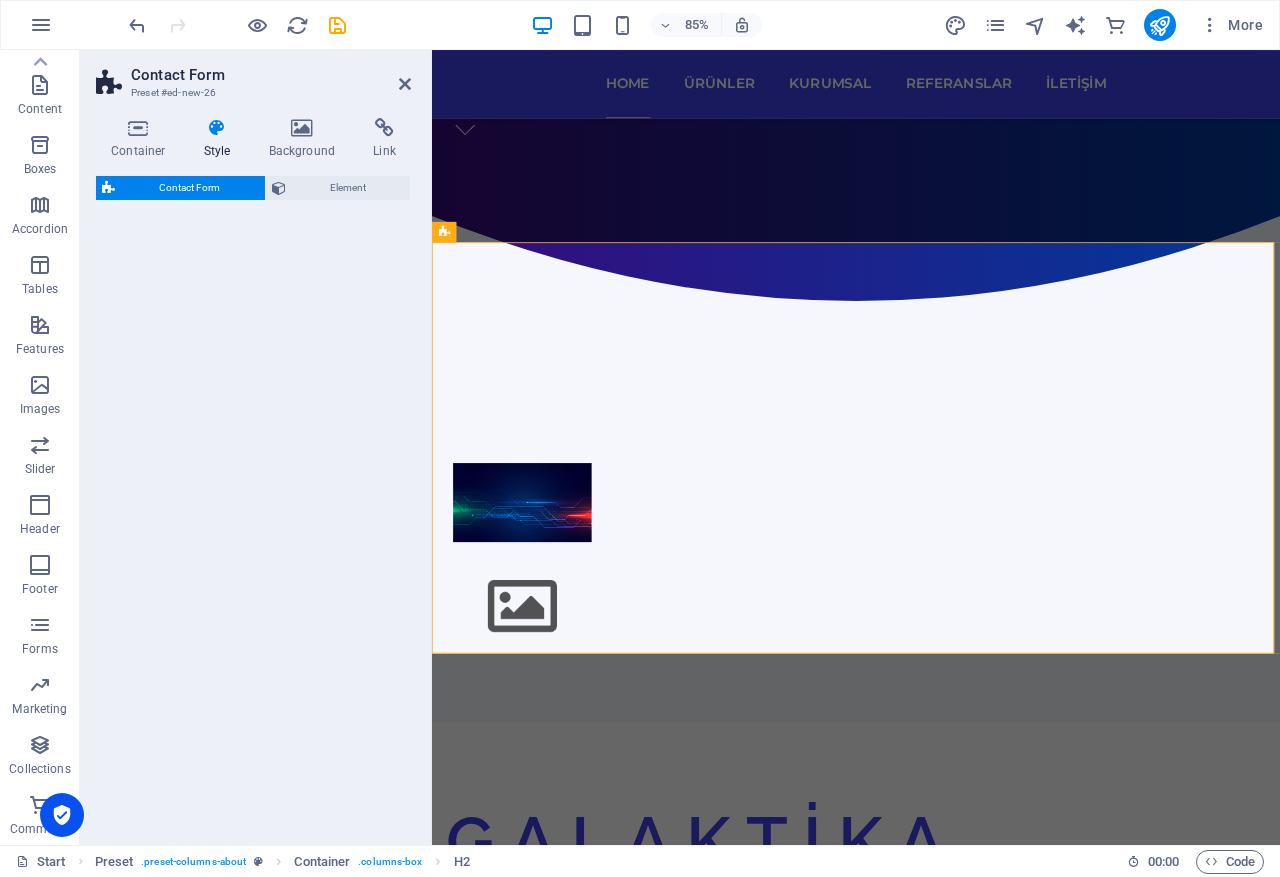 scroll, scrollTop: 2858, scrollLeft: 0, axis: vertical 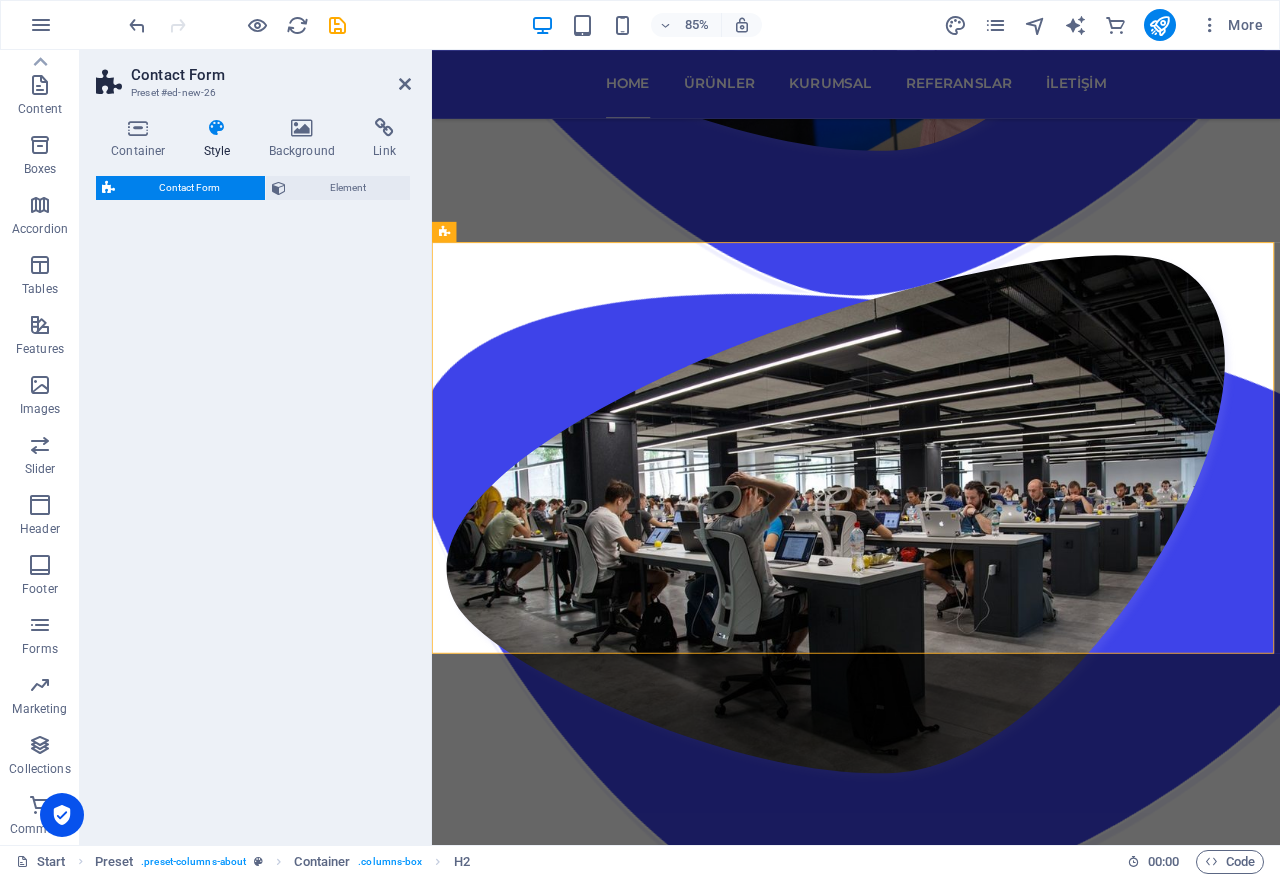 select on "rem" 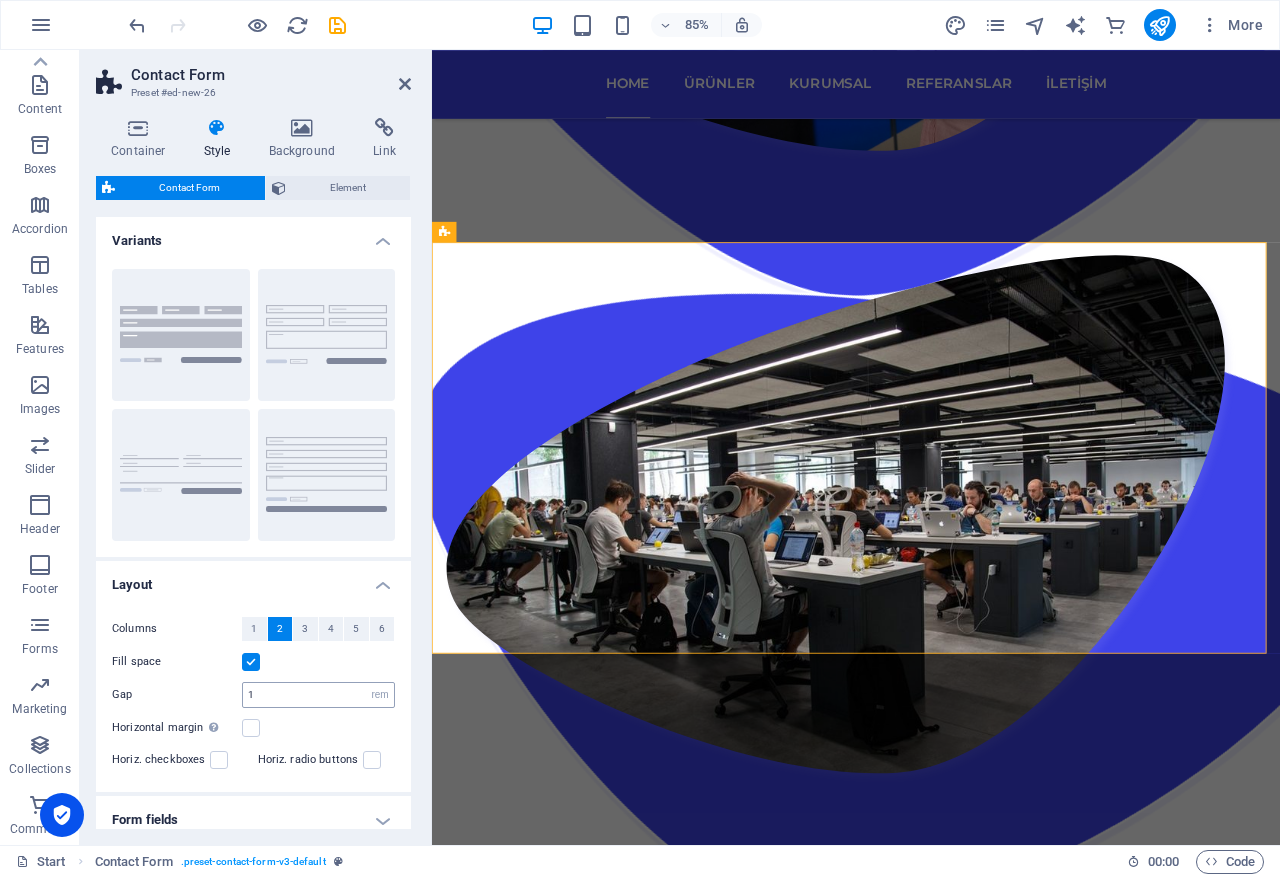 scroll, scrollTop: 100, scrollLeft: 0, axis: vertical 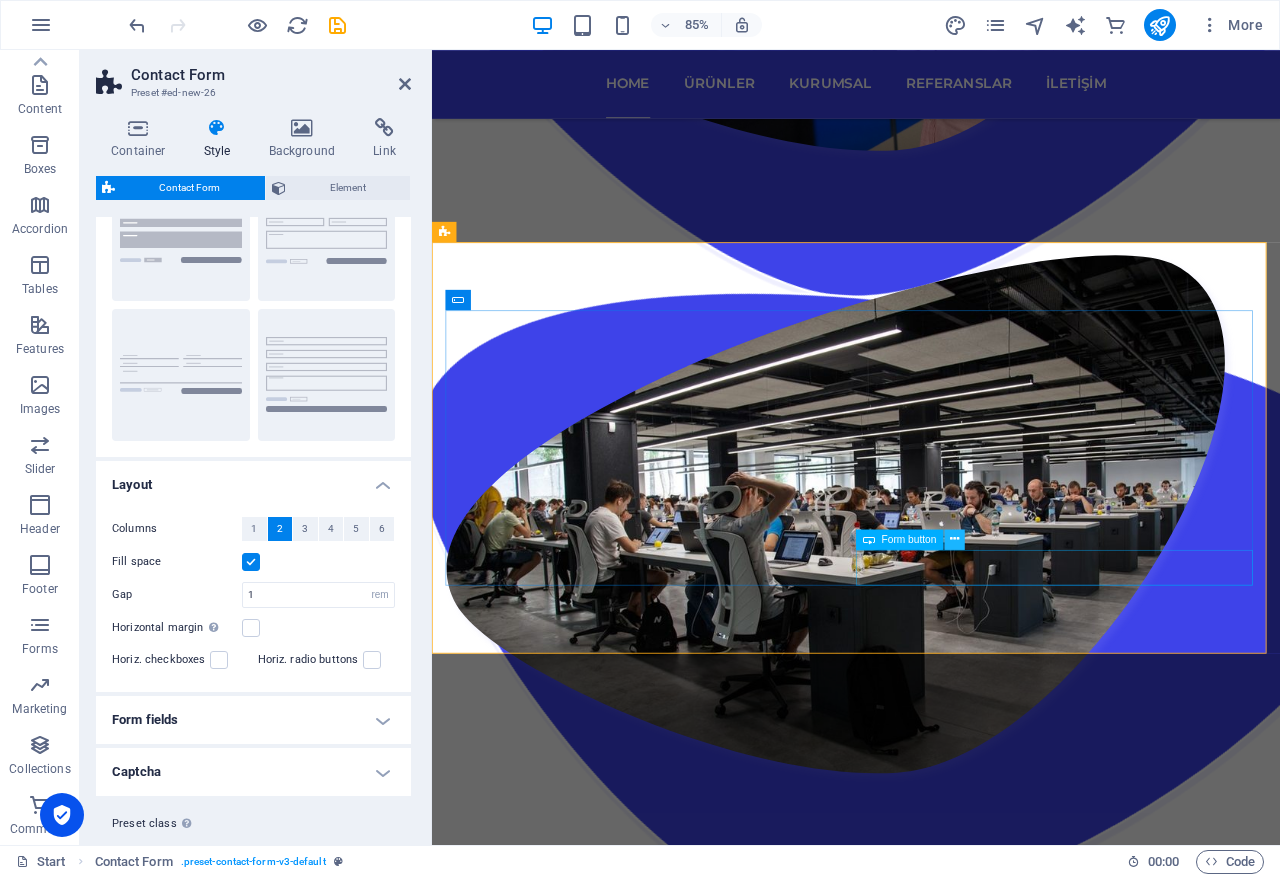 click at bounding box center [954, 539] 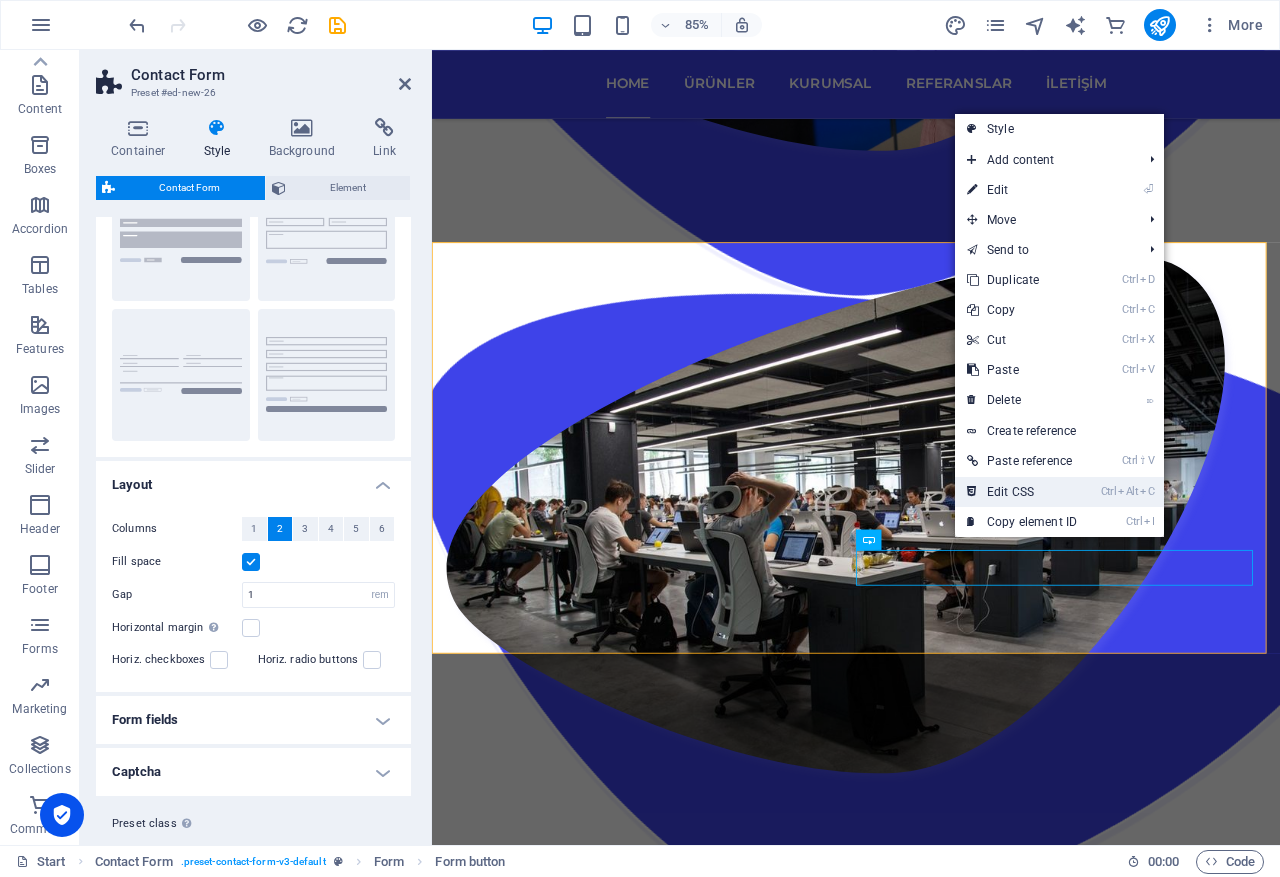 click on "Ctrl Alt C  Edit CSS" at bounding box center [1022, 492] 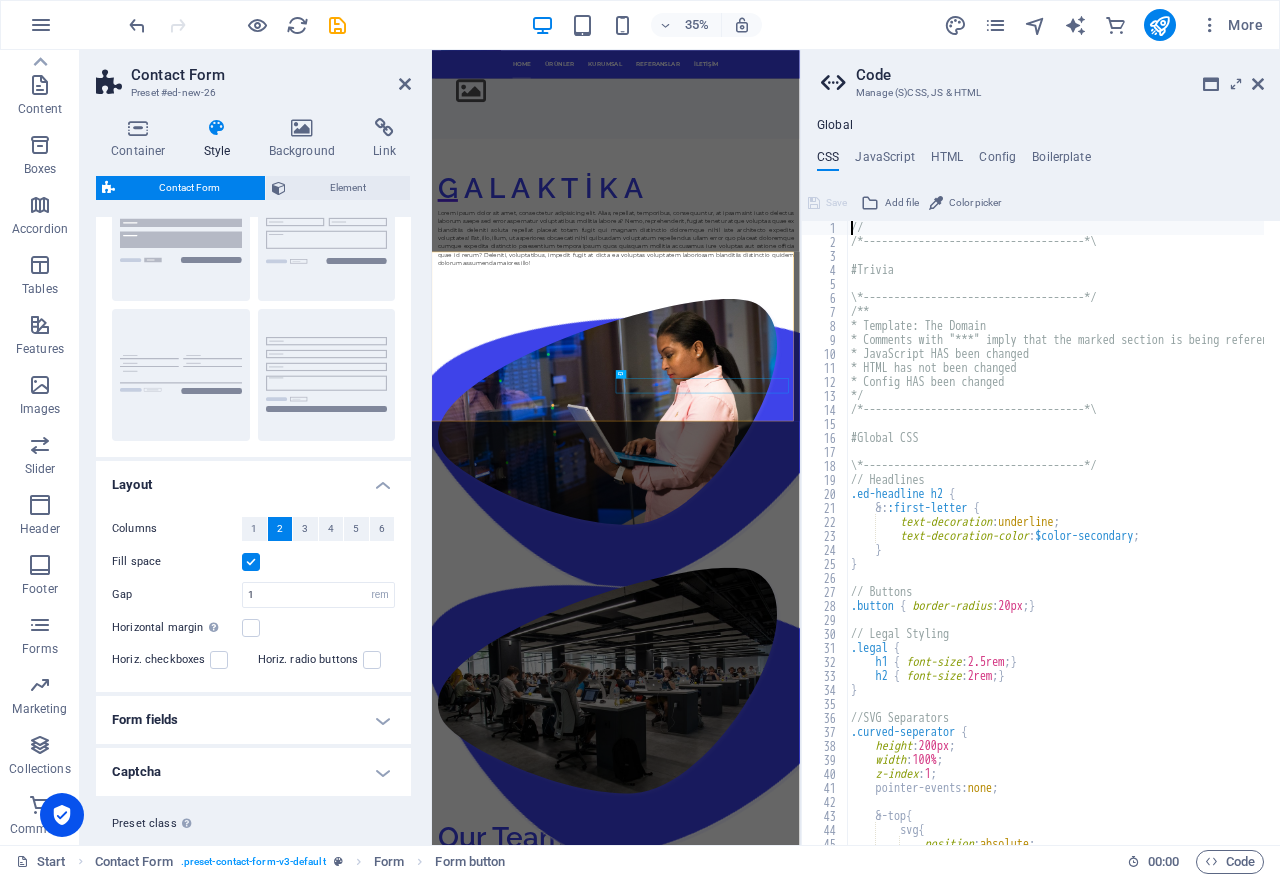 scroll, scrollTop: 3710, scrollLeft: 0, axis: vertical 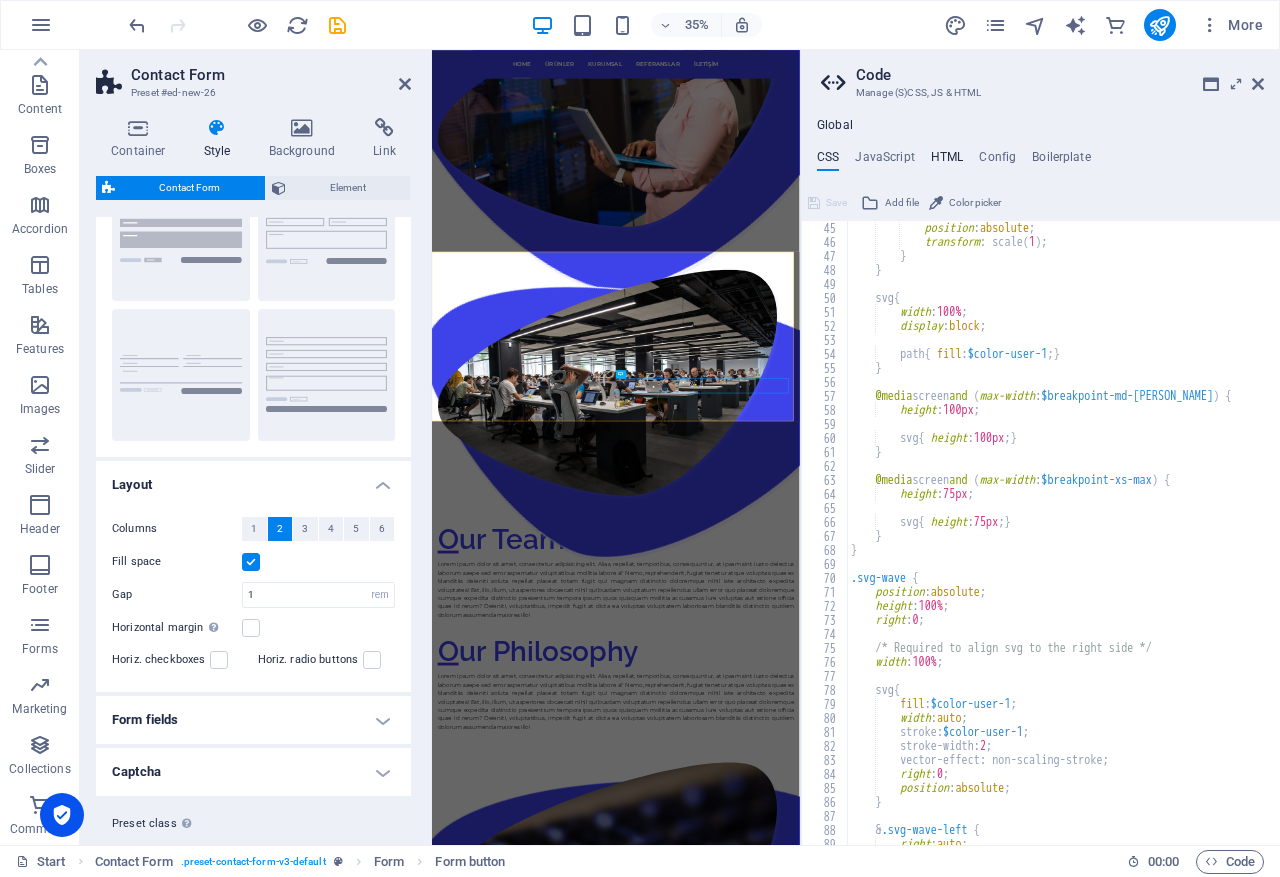 click on "HTML" at bounding box center [947, 161] 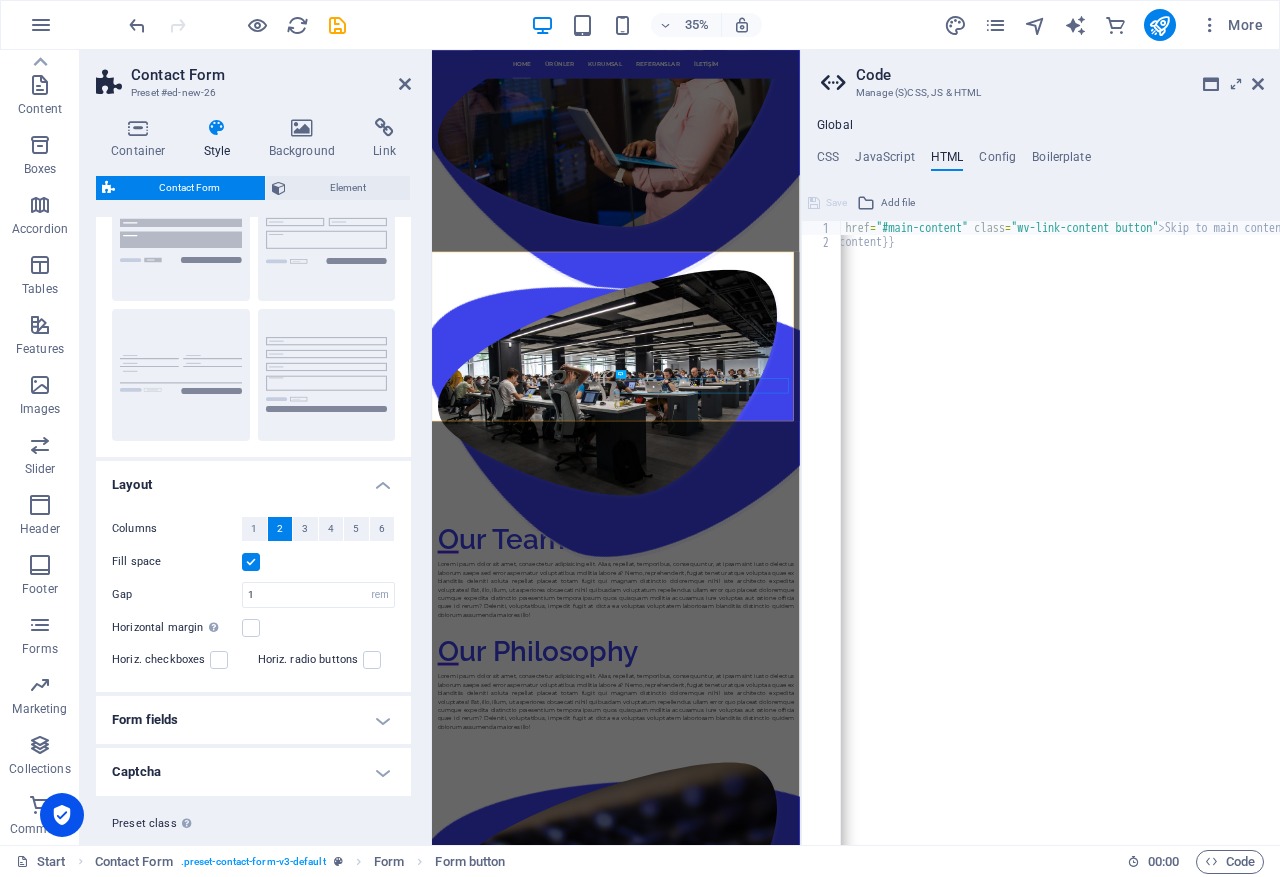 scroll, scrollTop: 0, scrollLeft: 0, axis: both 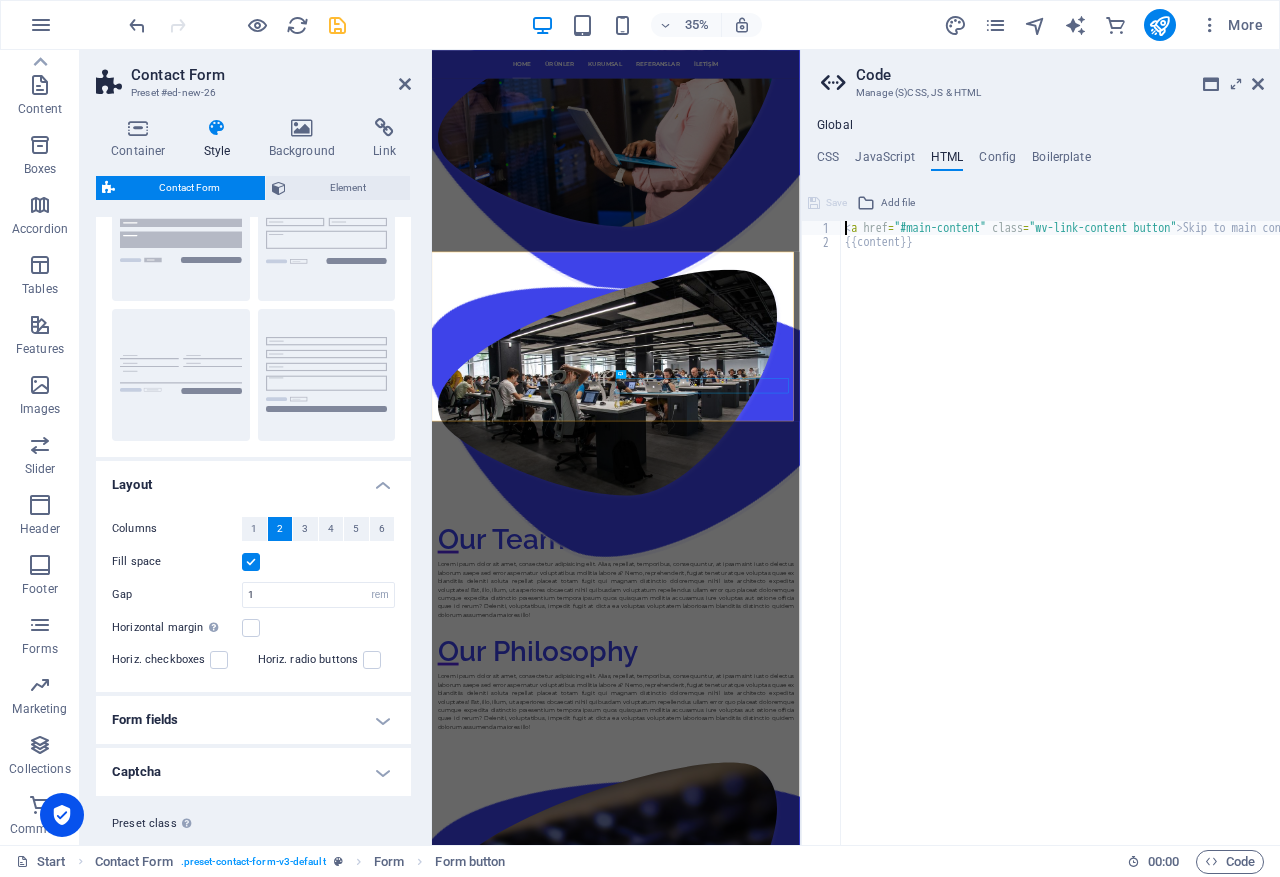 click at bounding box center [337, 25] 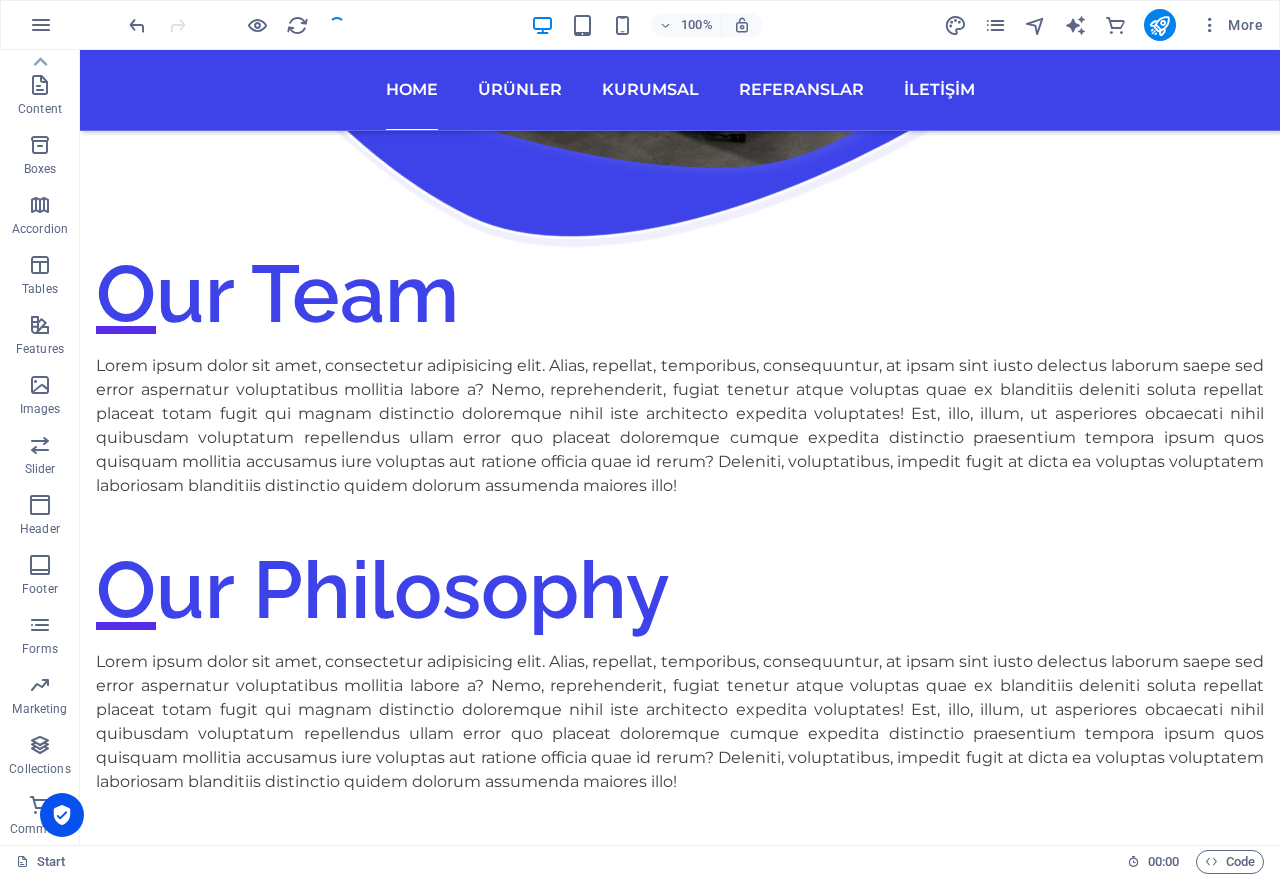 scroll, scrollTop: 2286, scrollLeft: 0, axis: vertical 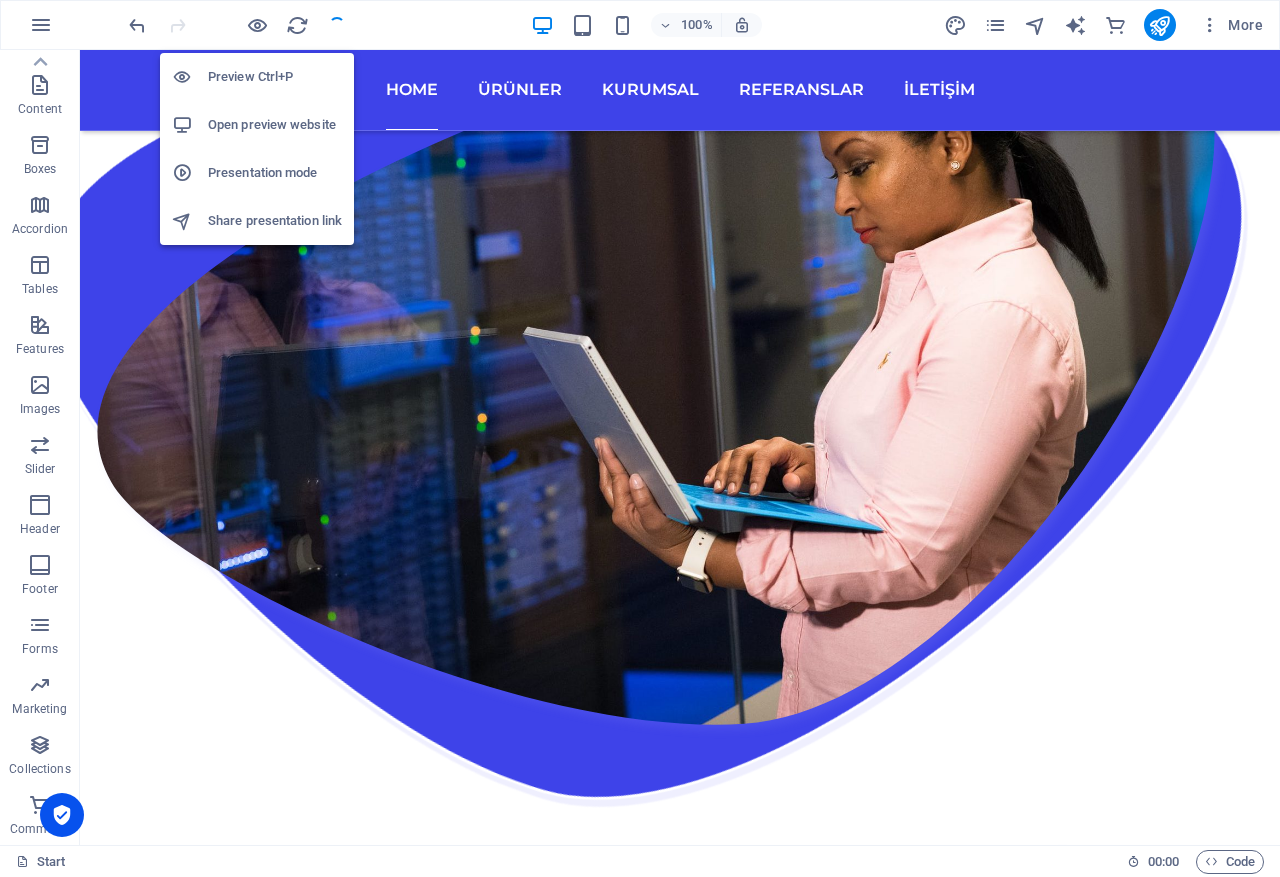 click on "Open preview website" at bounding box center [275, 125] 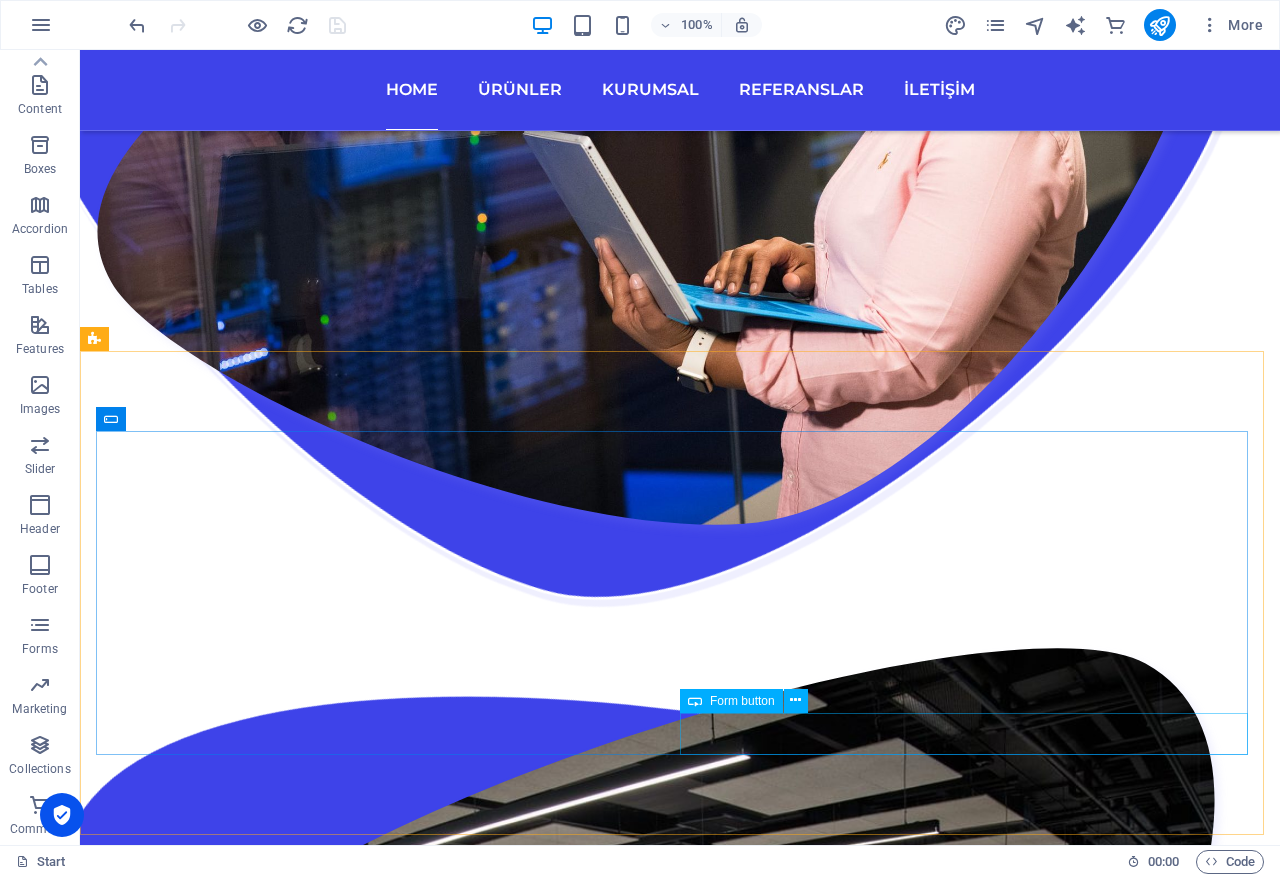 scroll, scrollTop: 2586, scrollLeft: 0, axis: vertical 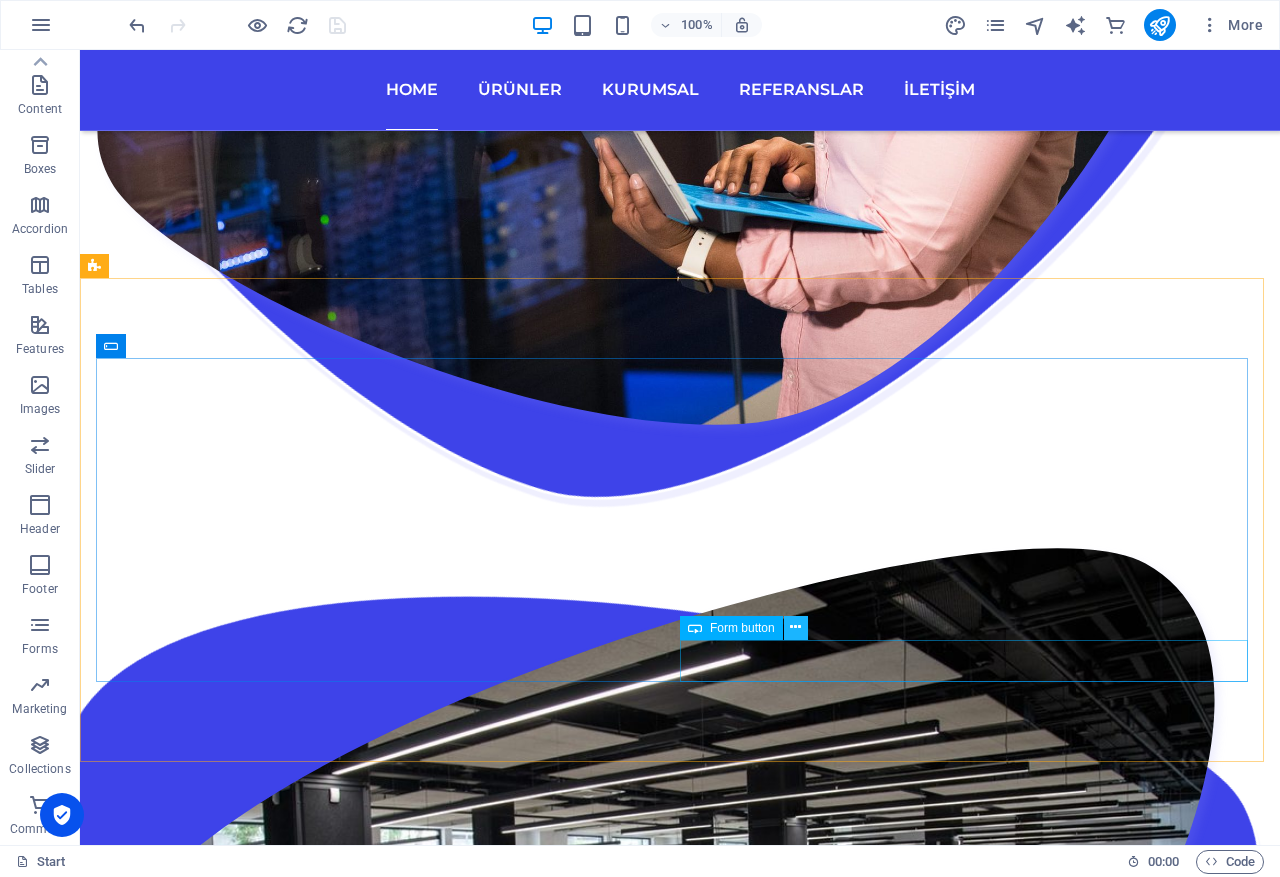 click at bounding box center [795, 627] 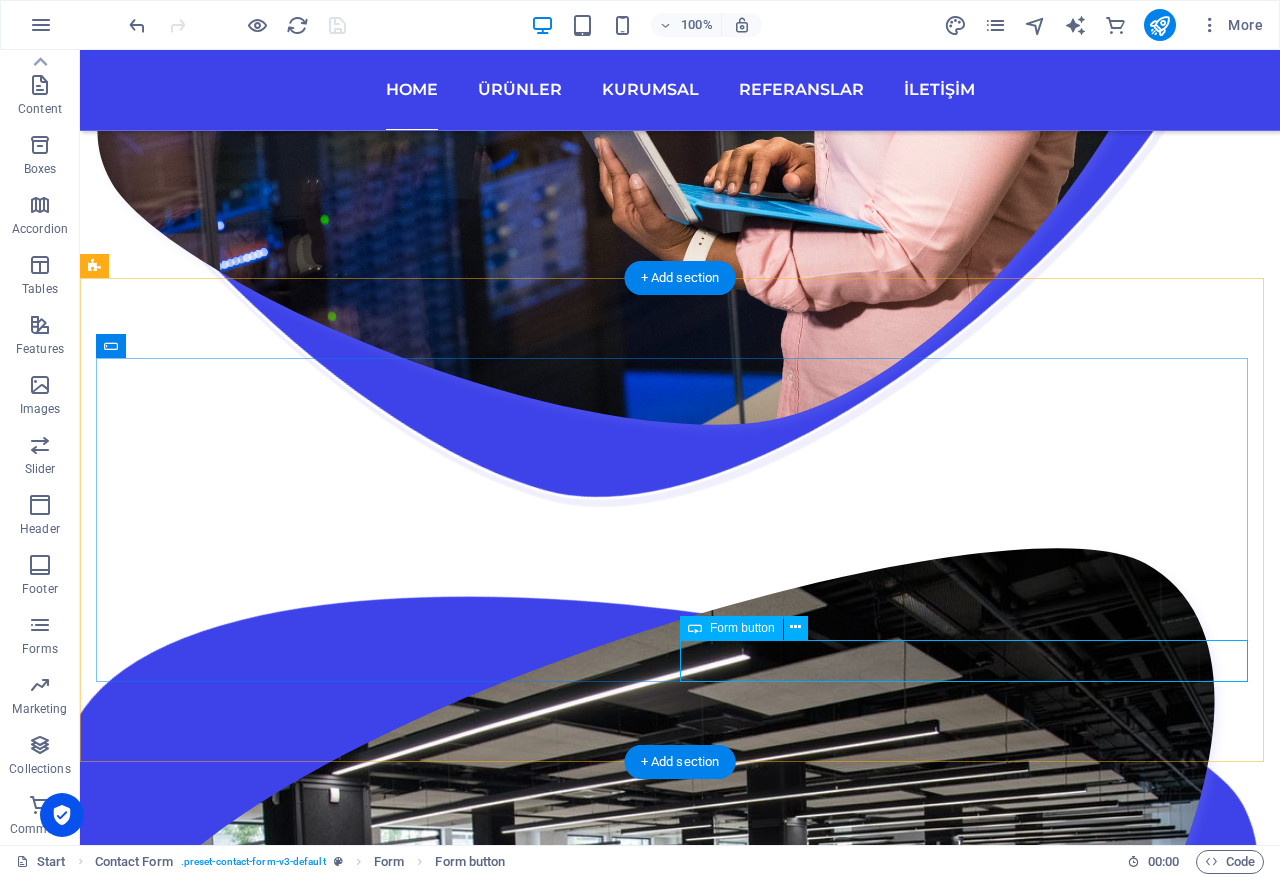 click on "Submit" at bounding box center [976, 3259] 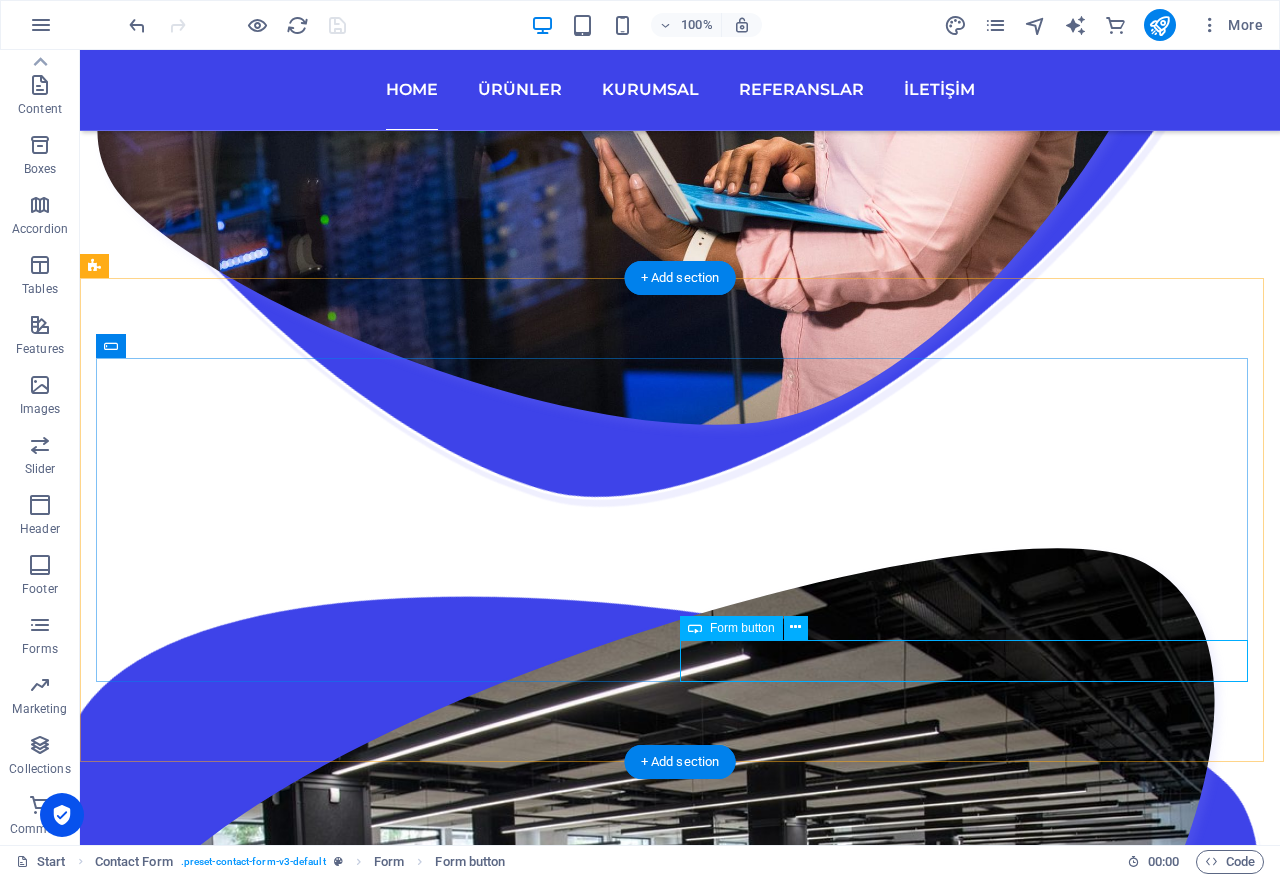 click on "Submit" at bounding box center [976, 3259] 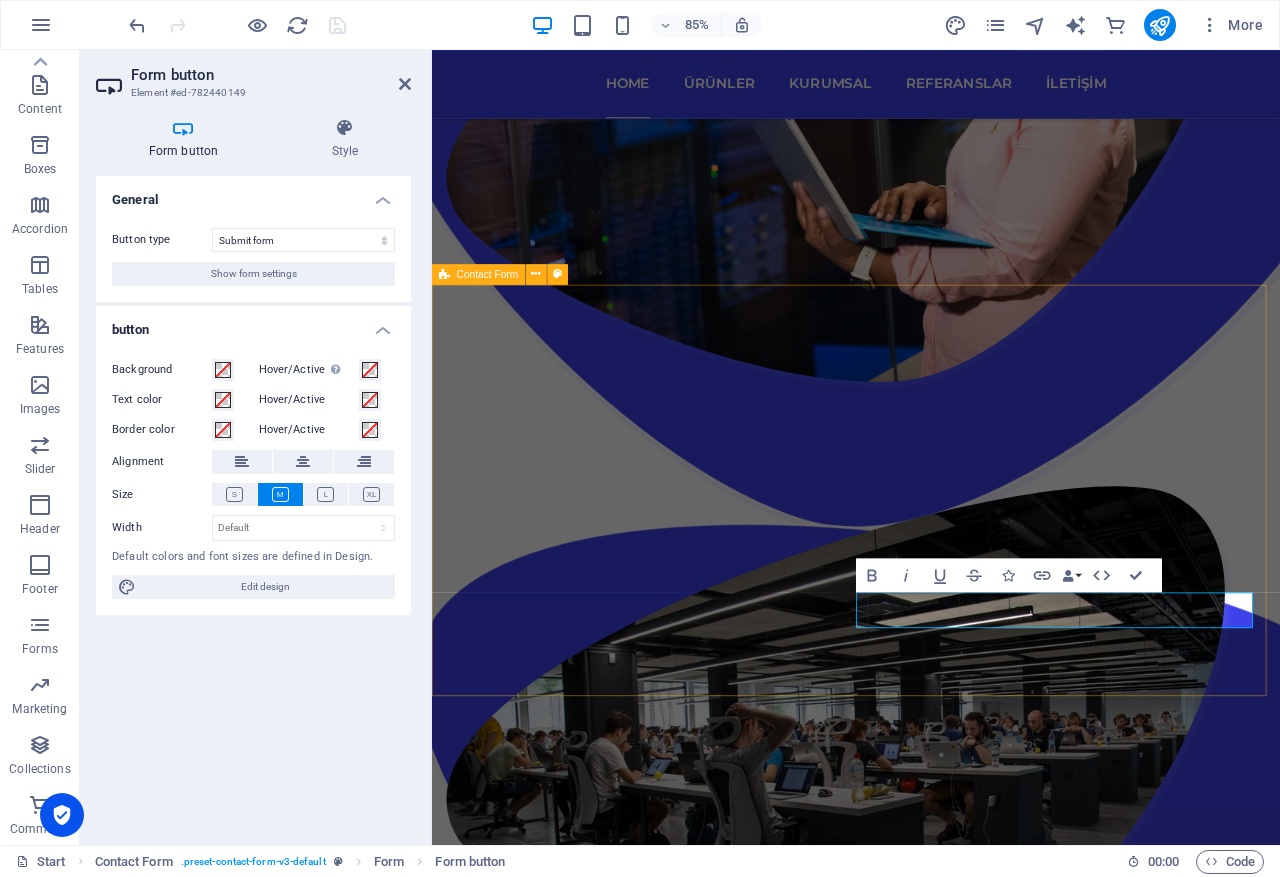 scroll, scrollTop: 2808, scrollLeft: 0, axis: vertical 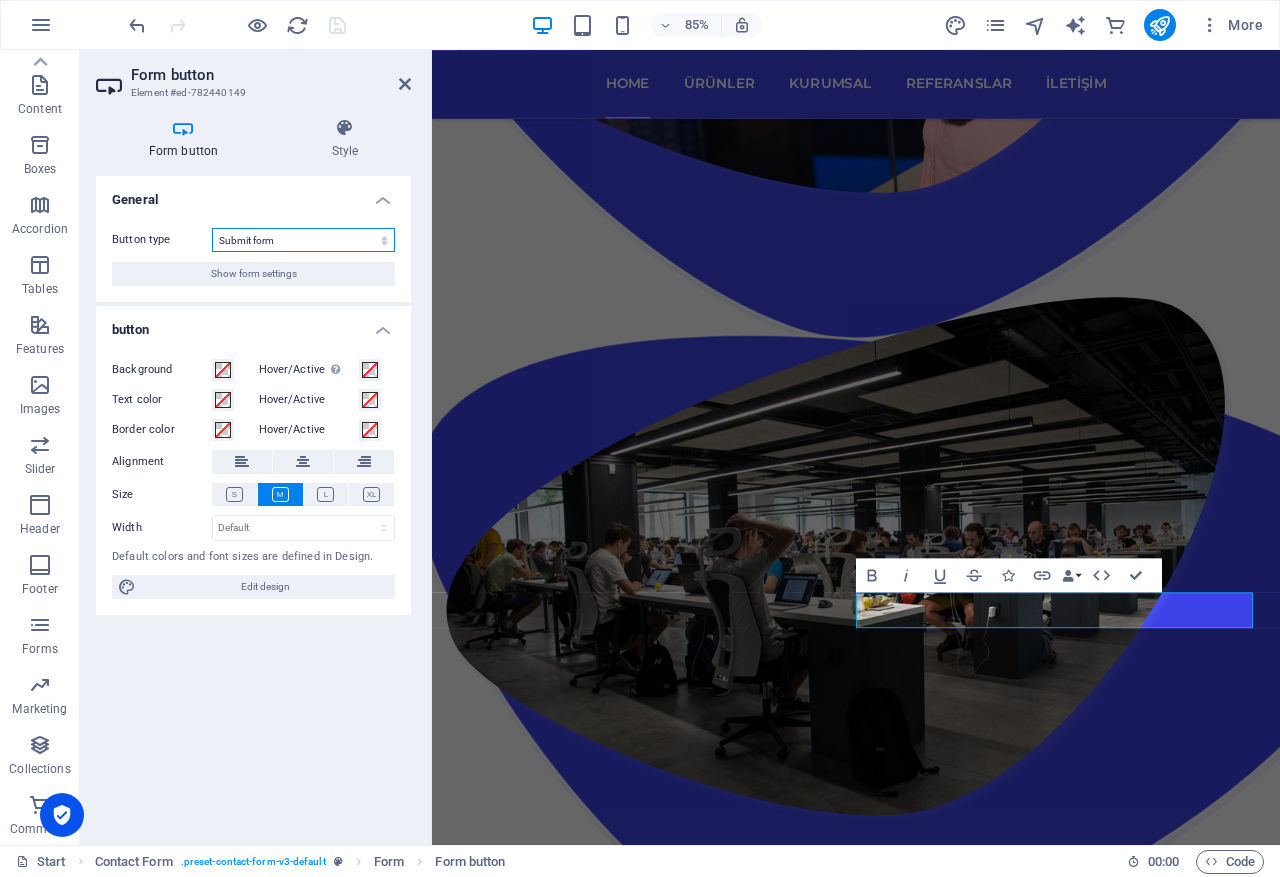 click on "Submit form Reset form No action" at bounding box center [303, 240] 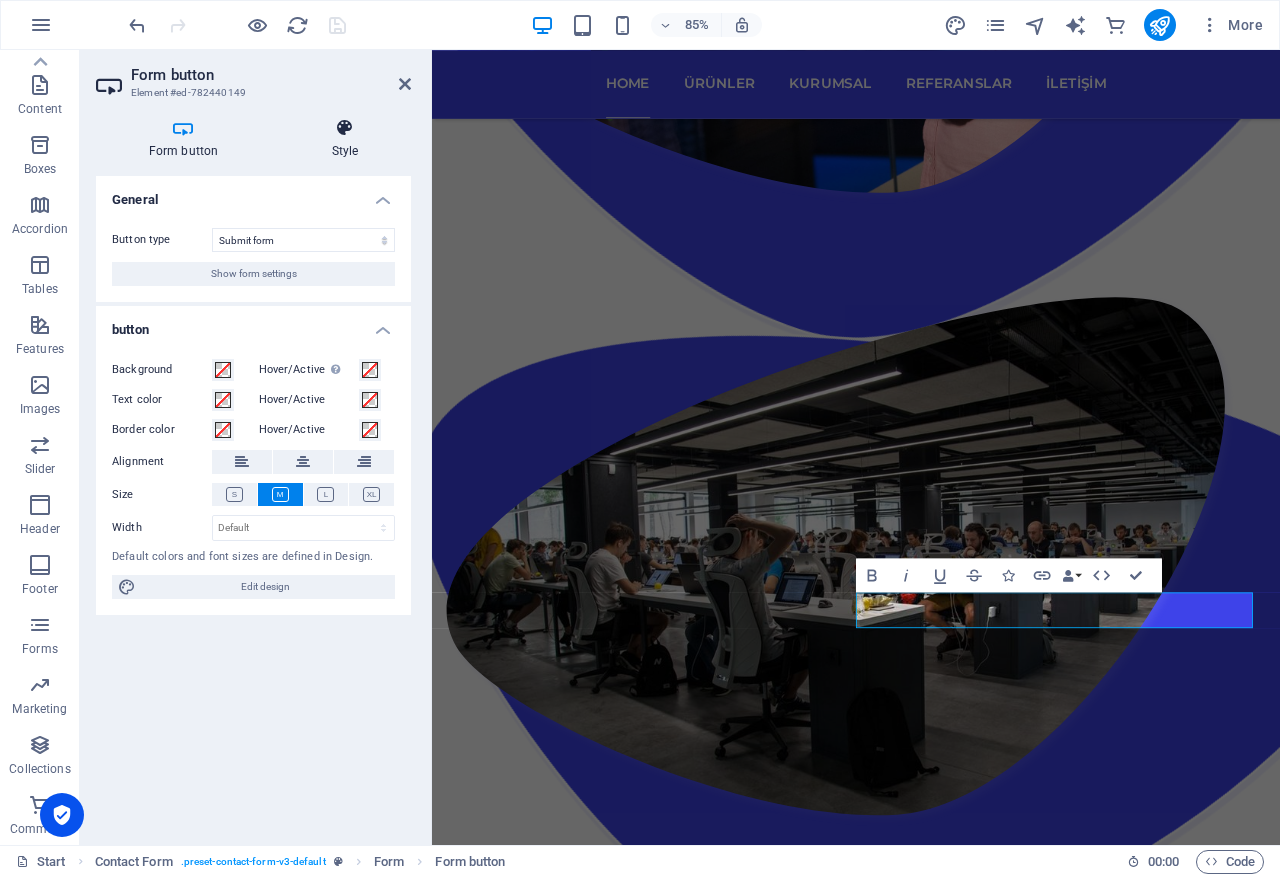 click at bounding box center (345, 128) 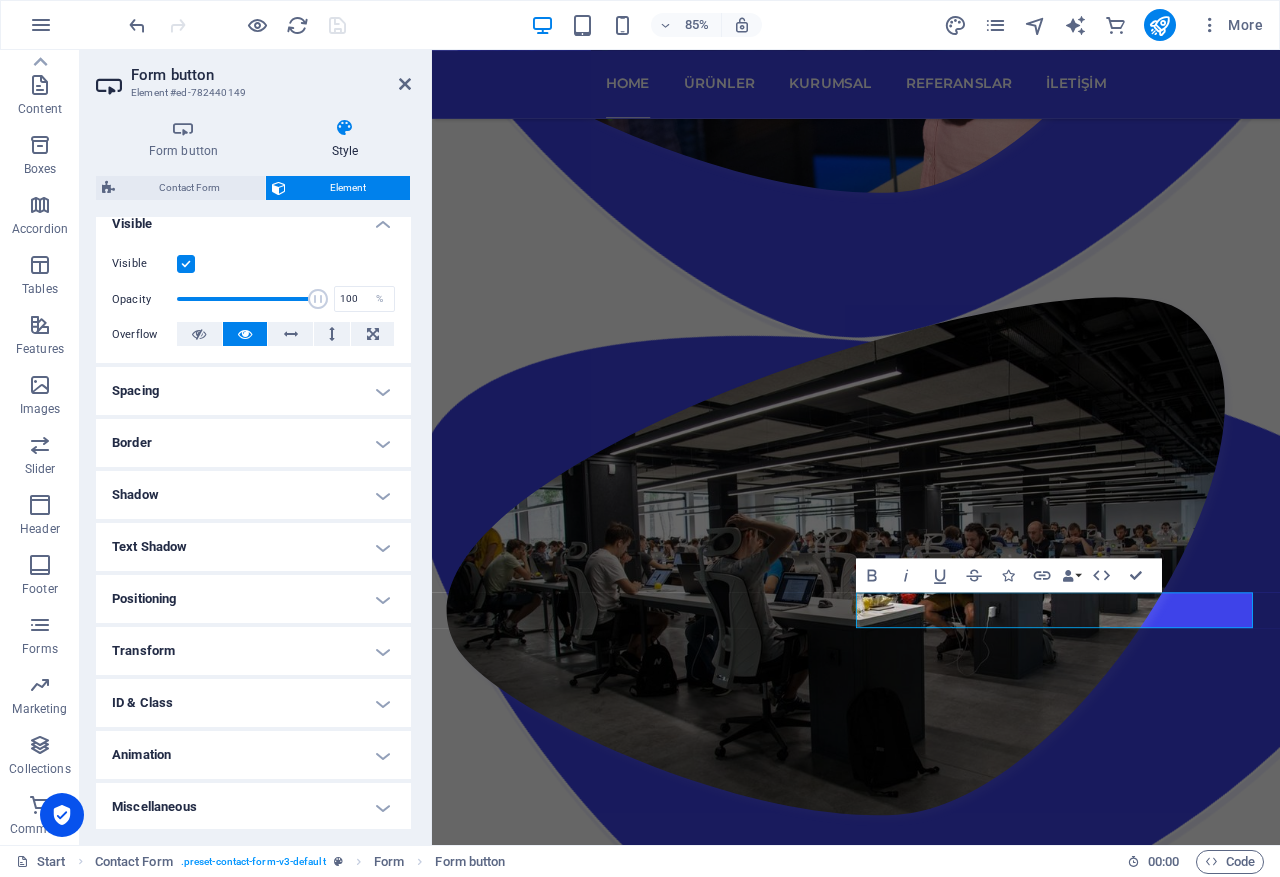 scroll, scrollTop: 233, scrollLeft: 0, axis: vertical 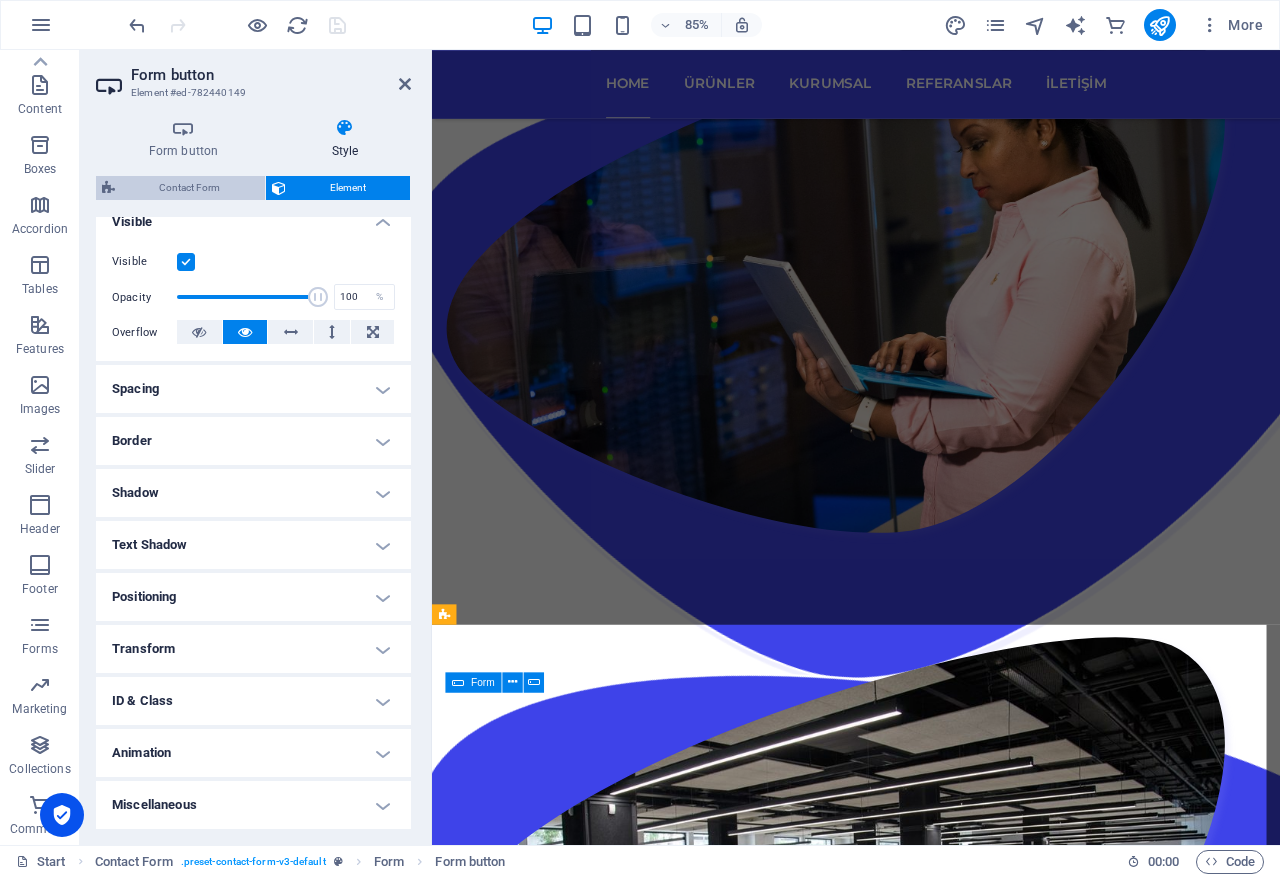 click at bounding box center (108, 188) 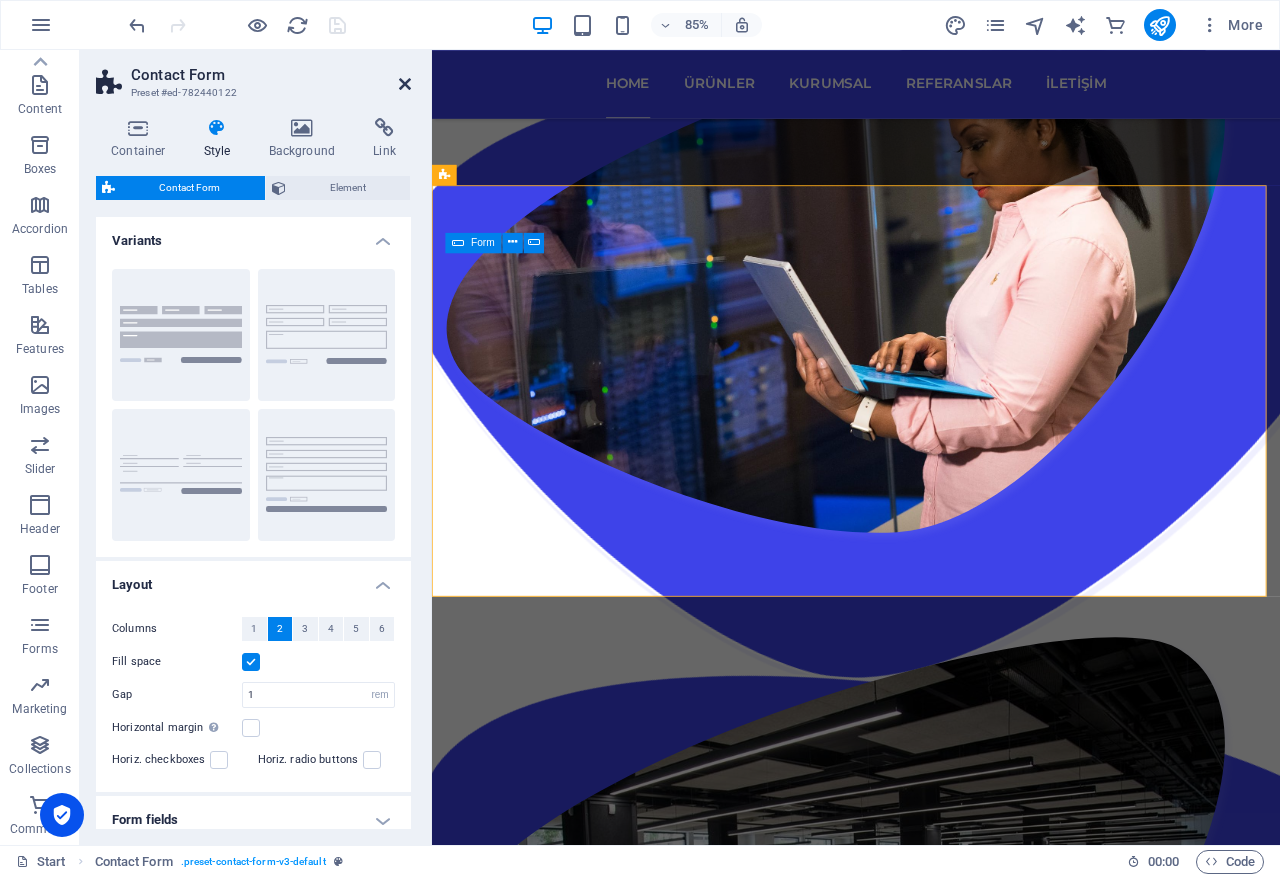 scroll, scrollTop: 2925, scrollLeft: 0, axis: vertical 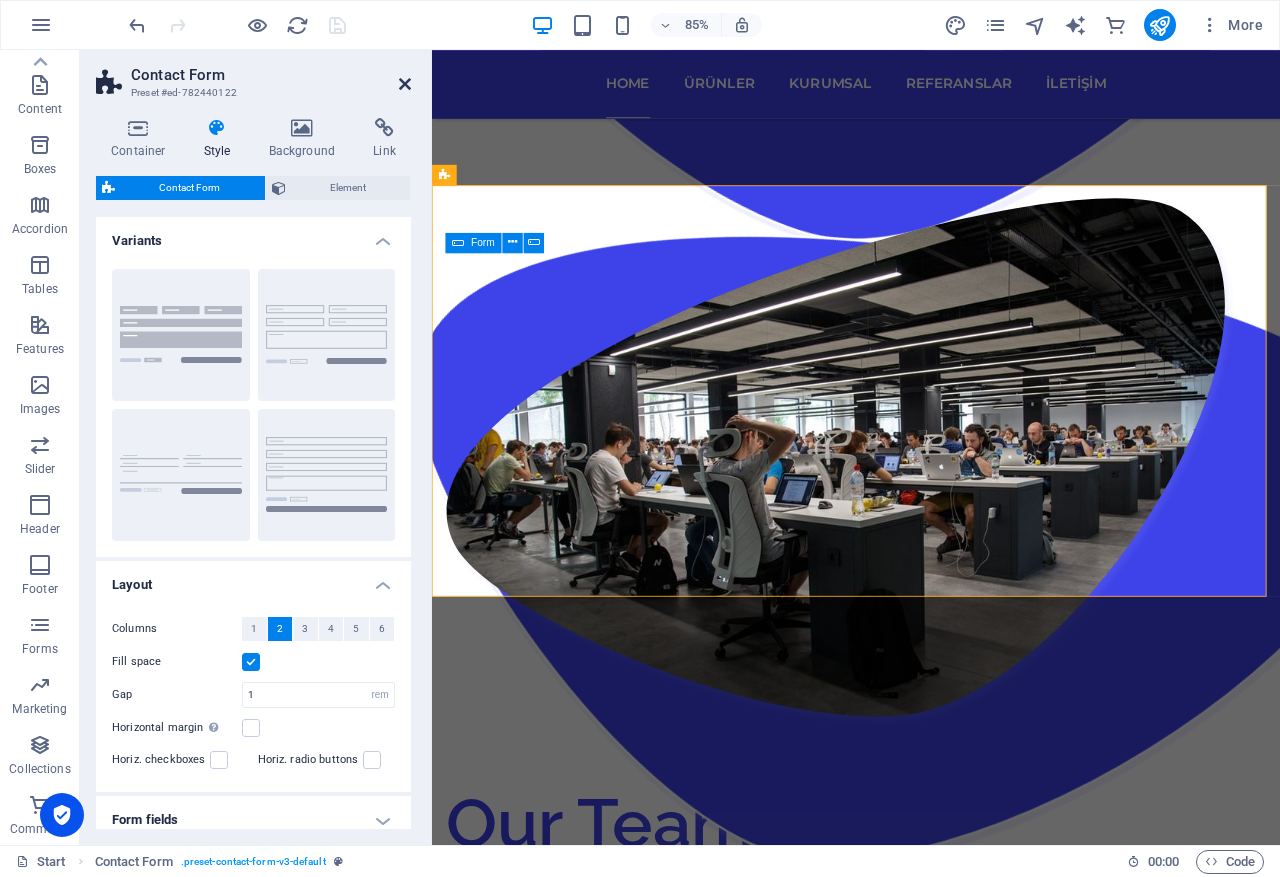 click at bounding box center [405, 84] 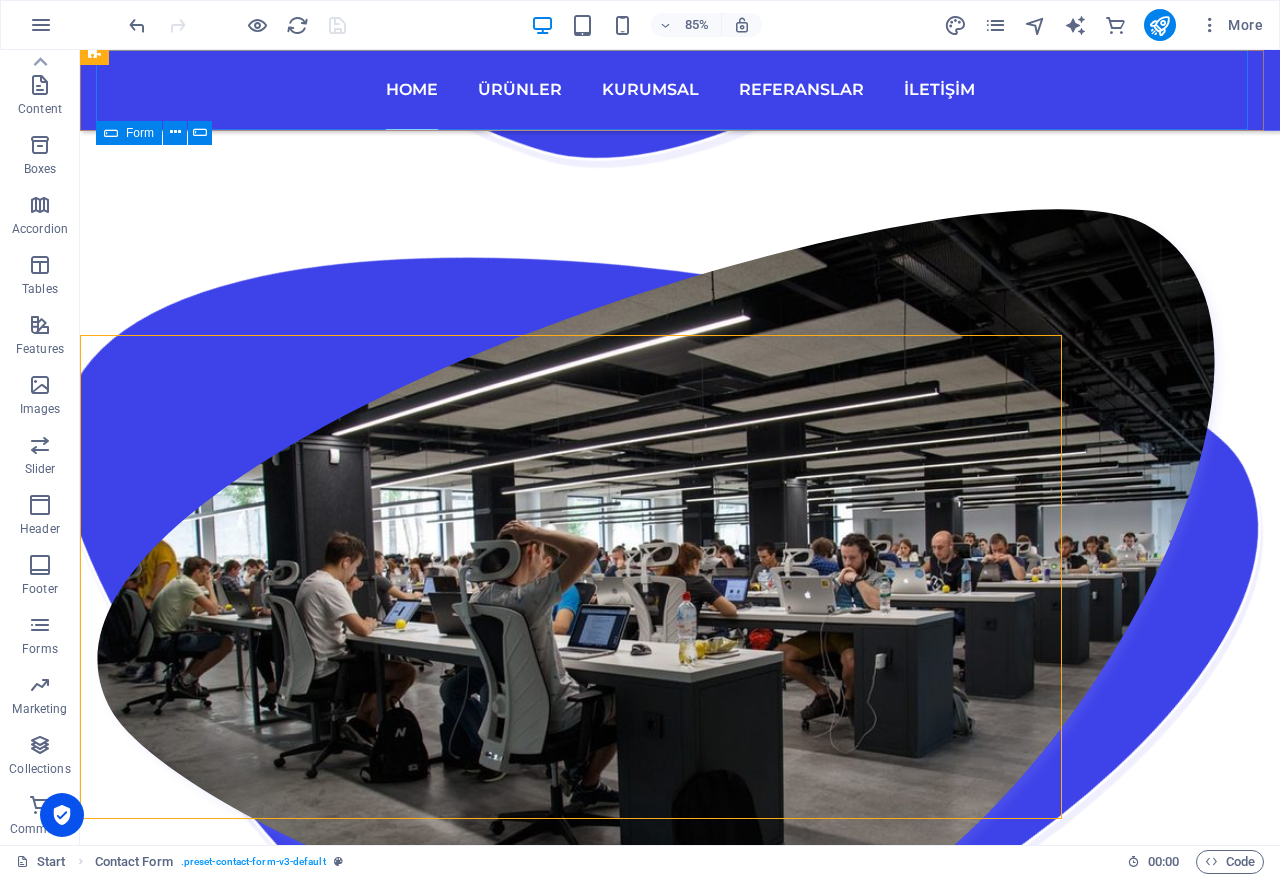 scroll, scrollTop: 2799, scrollLeft: 0, axis: vertical 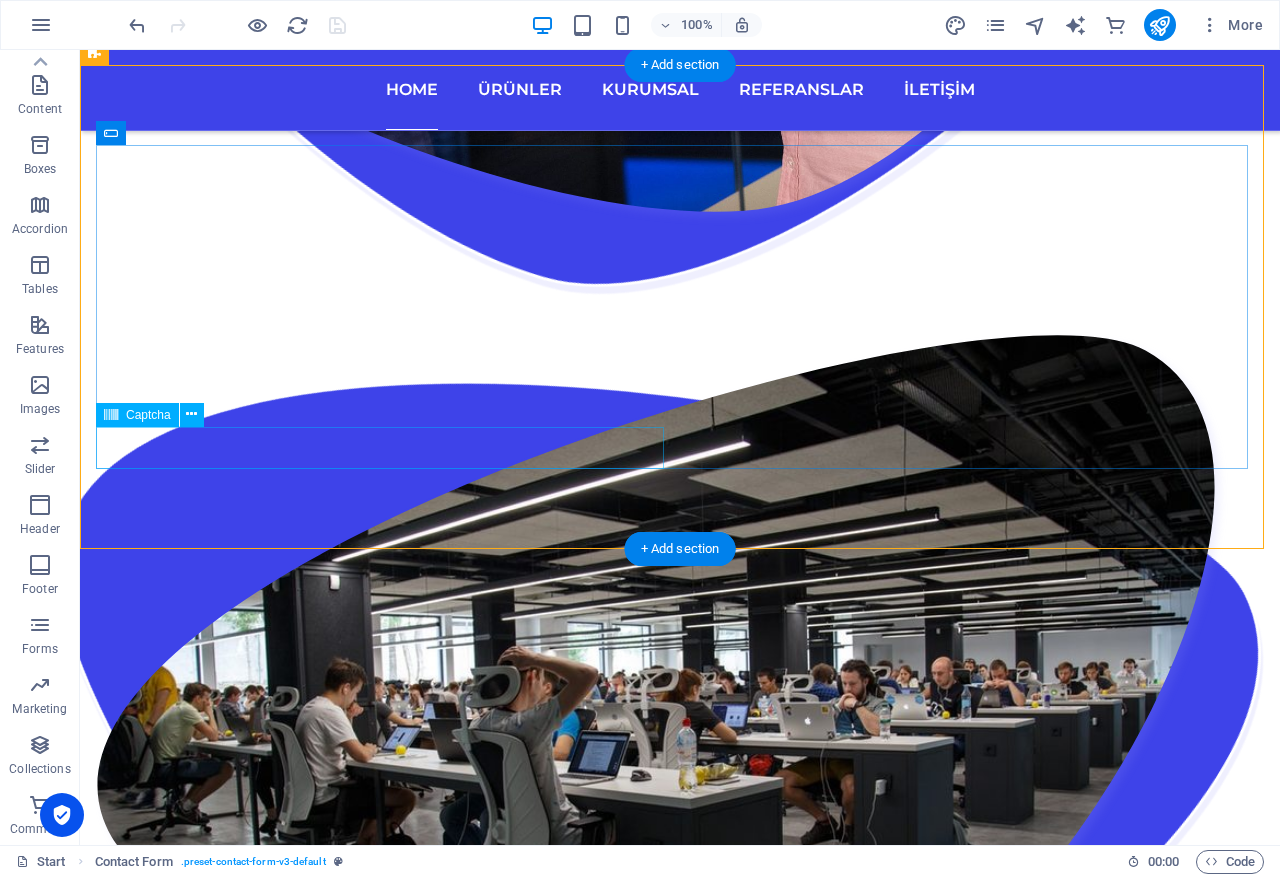 click on "Unreadable? Regenerate" at bounding box center [384, 3046] 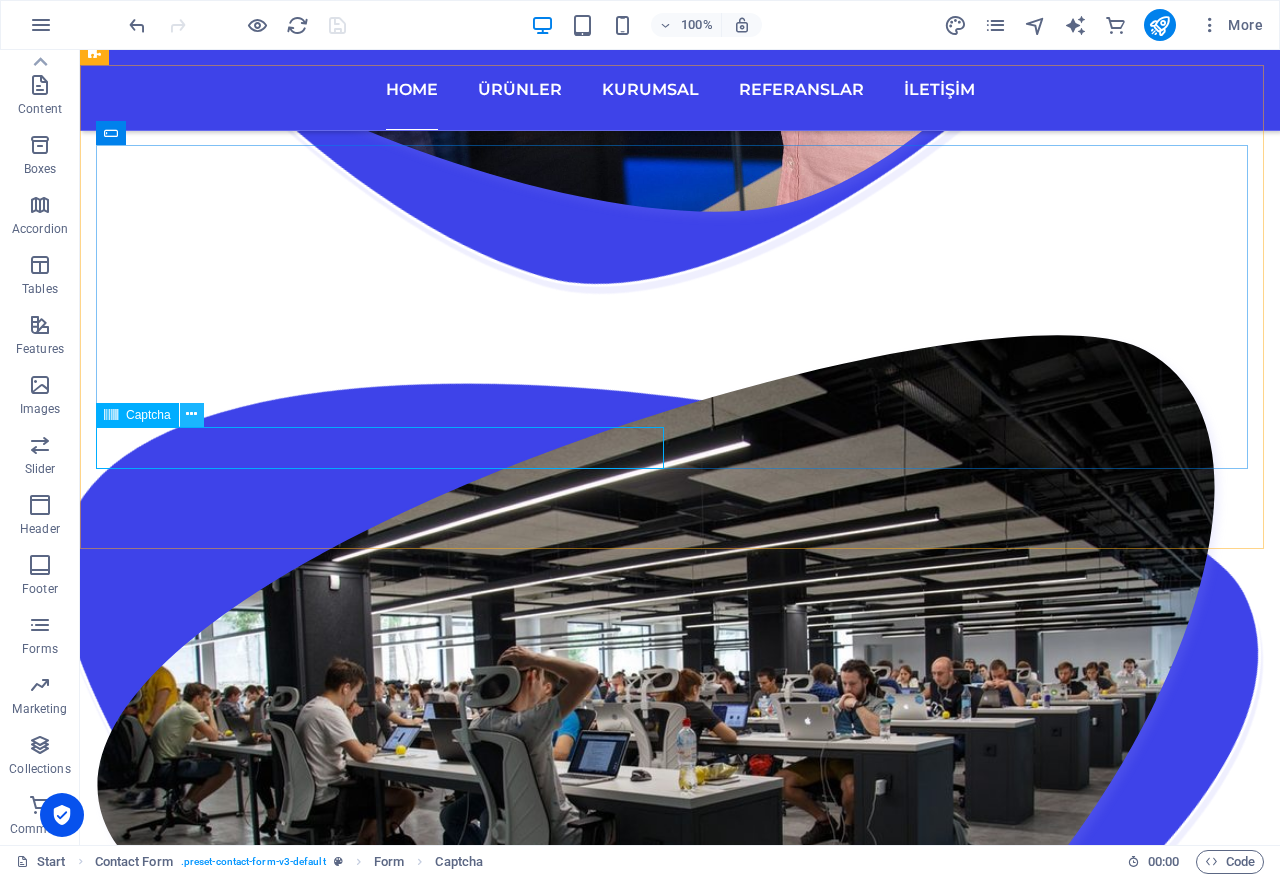 click at bounding box center [191, 414] 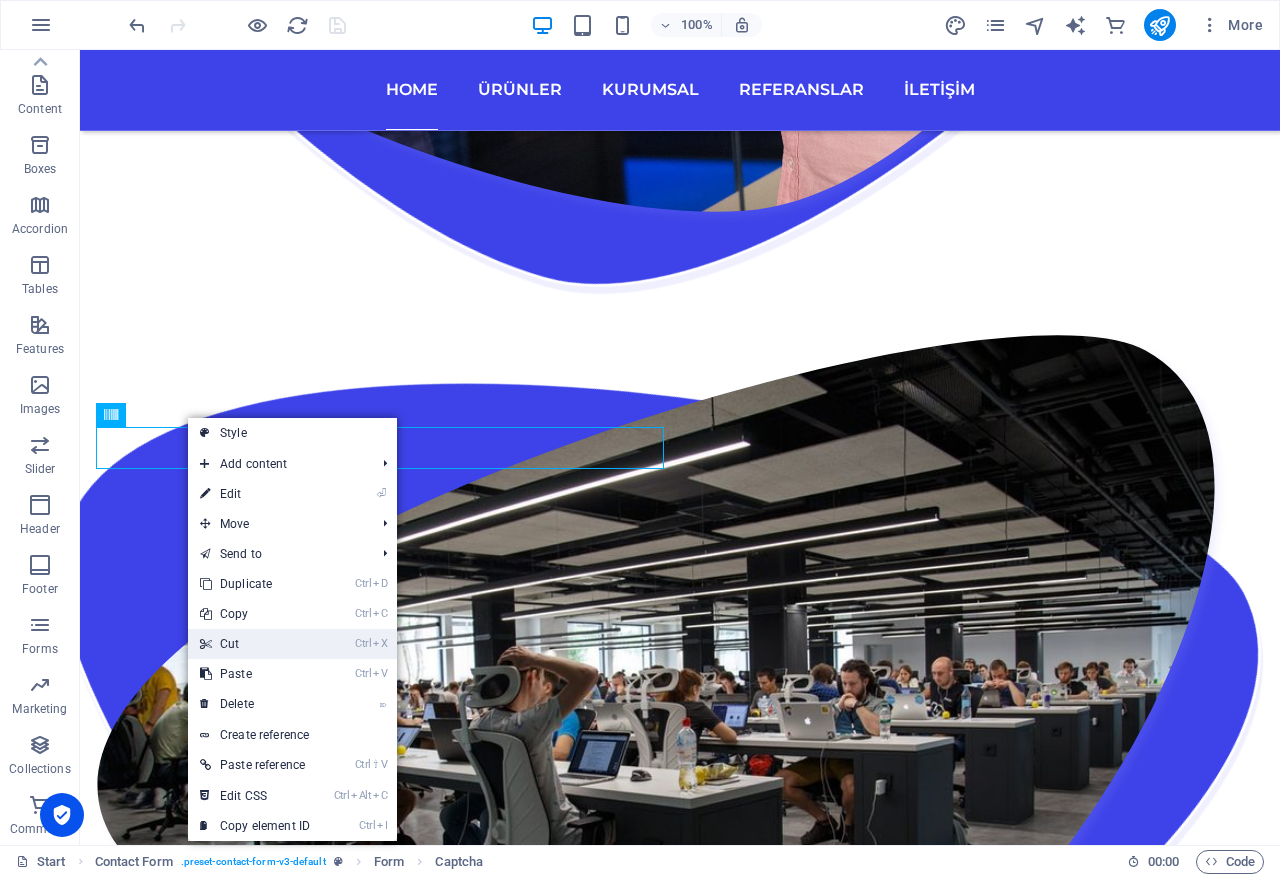 drag, startPoint x: 246, startPoint y: 637, endPoint x: 168, endPoint y: 587, distance: 92.64988 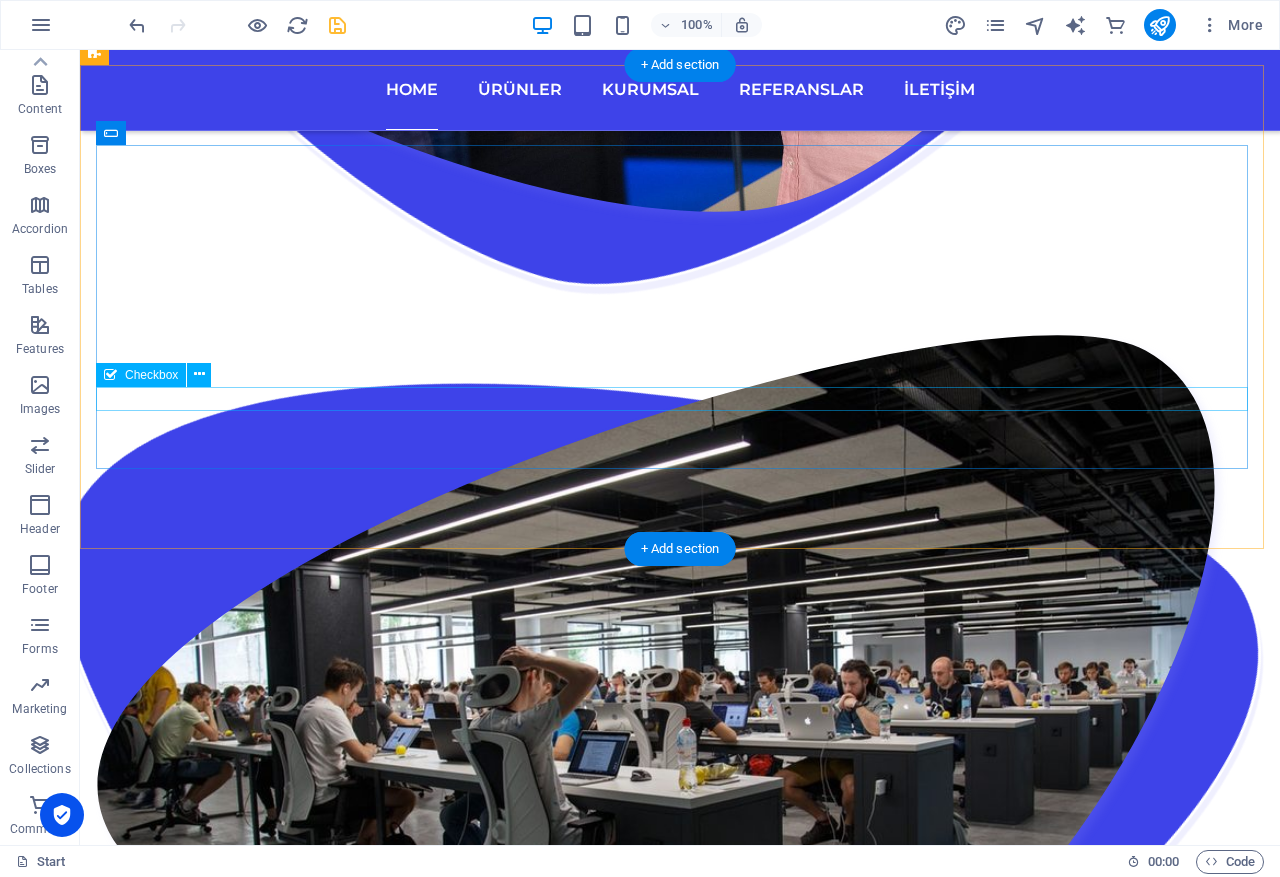 click on "{{ 'content.forms.privacy'|trans }}" at bounding box center [680, 2997] 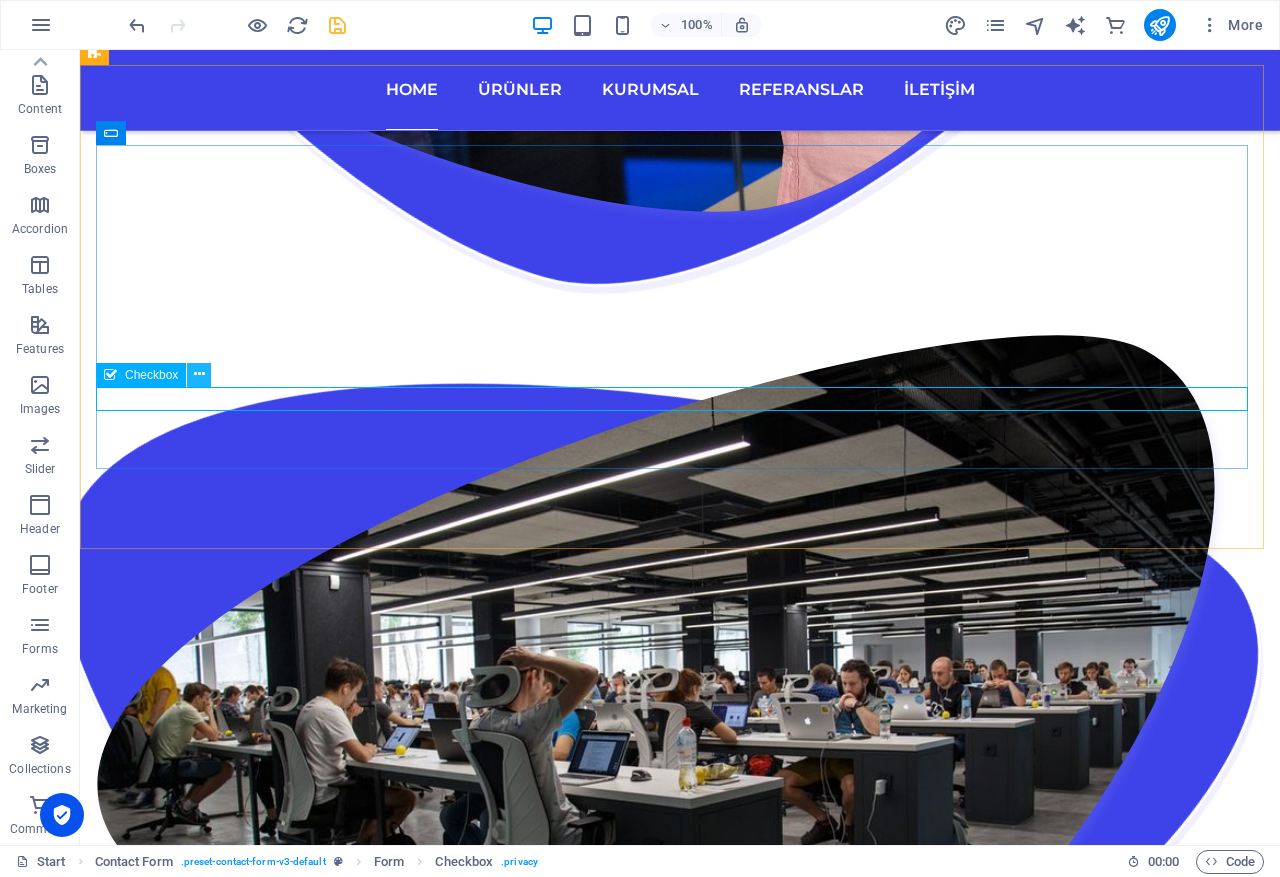 click at bounding box center (199, 374) 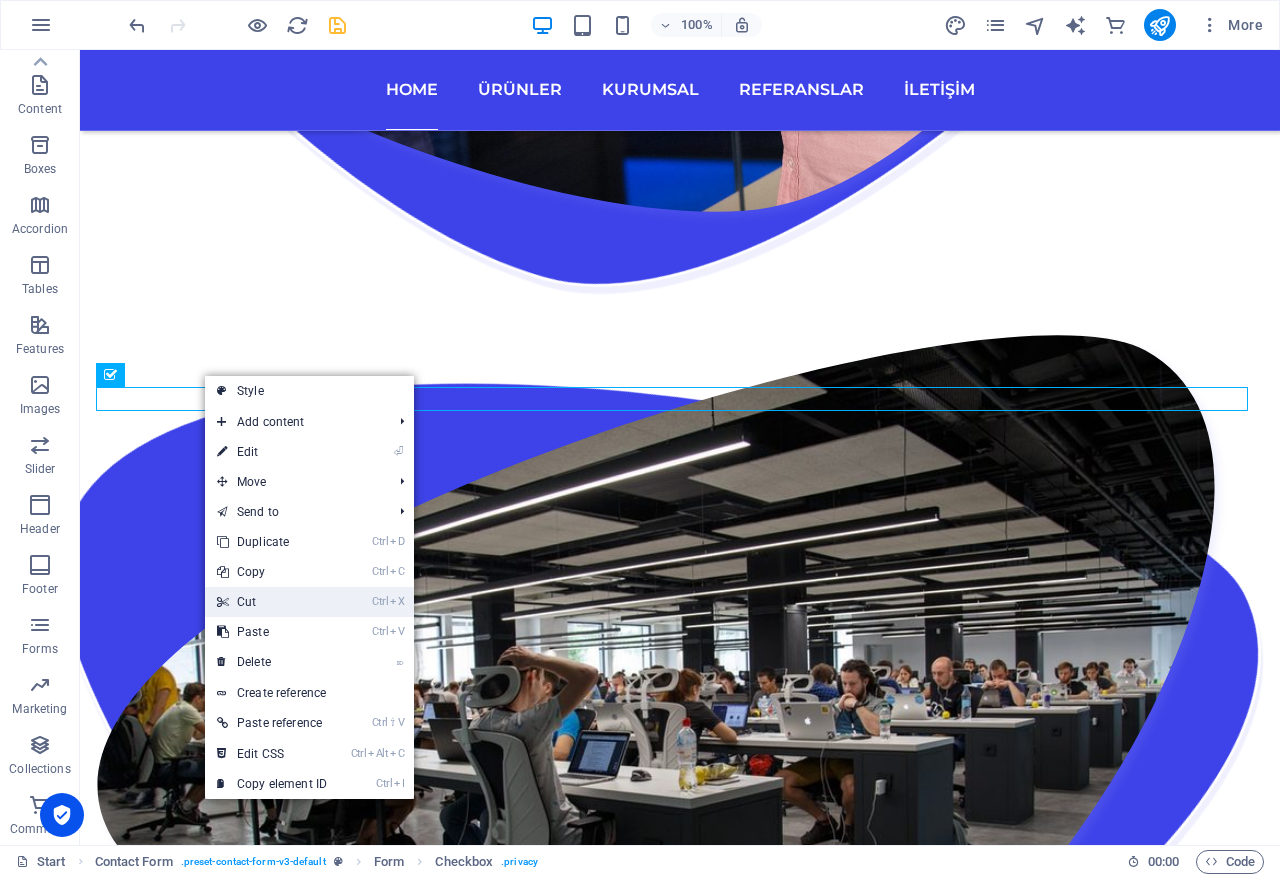 click on "Ctrl X  Cut" at bounding box center (272, 602) 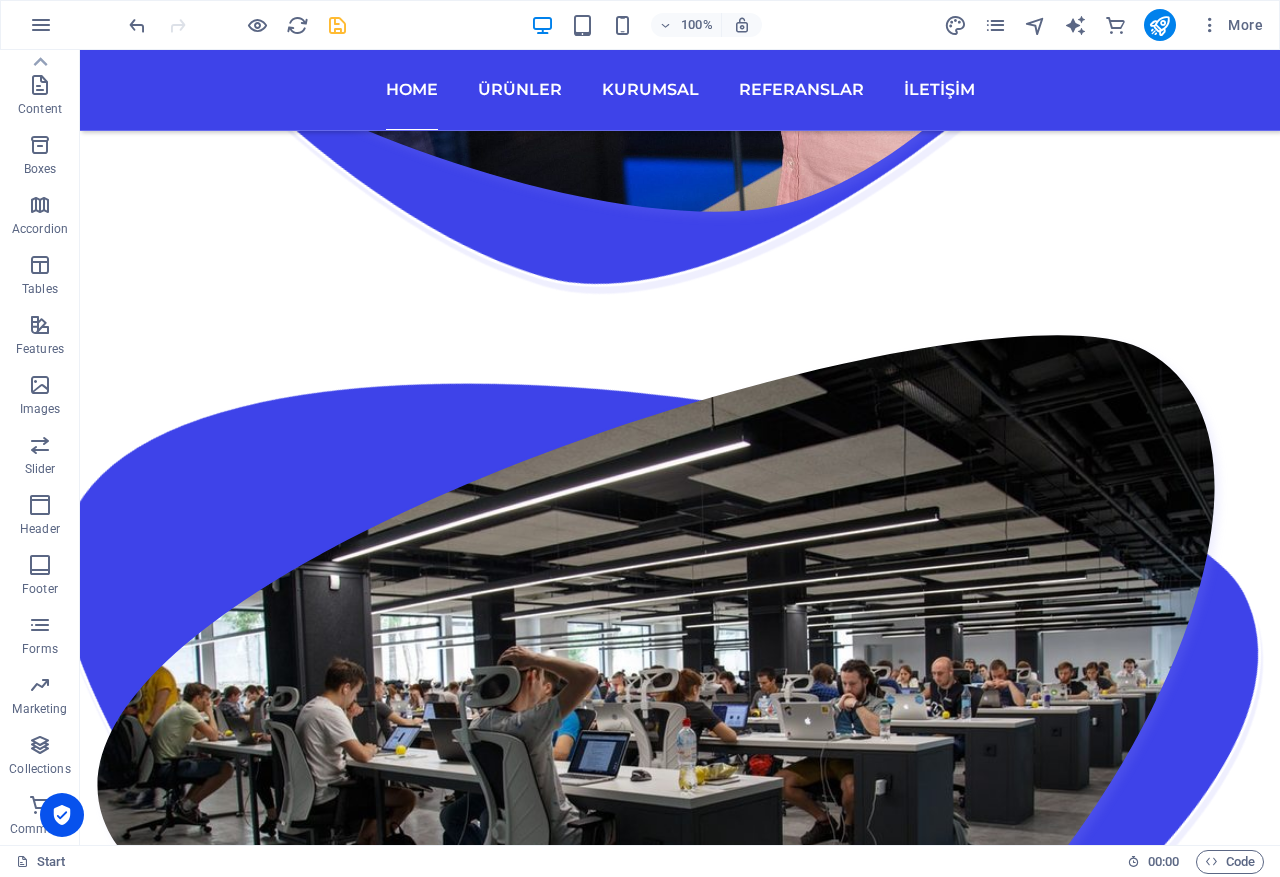 click at bounding box center [337, 25] 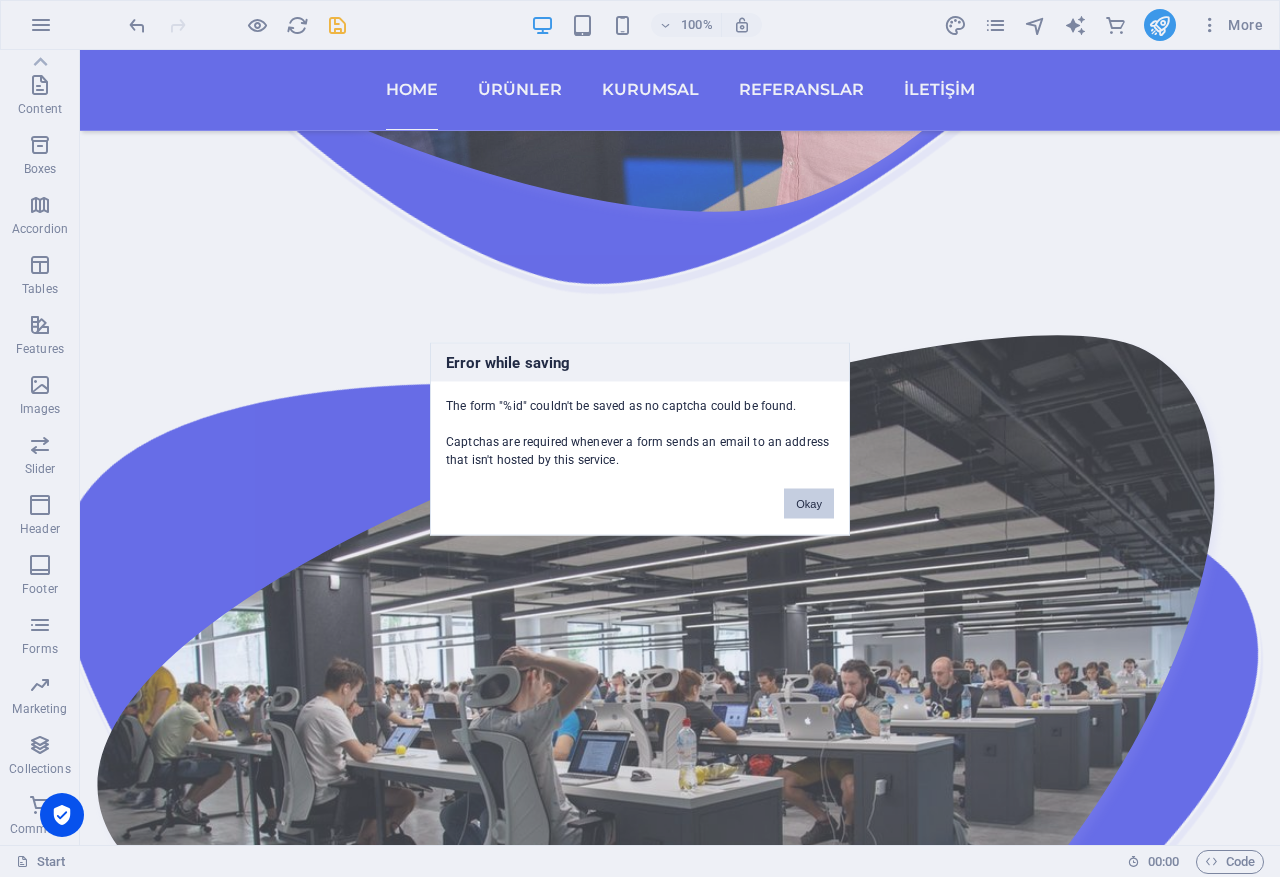 click on "Okay" at bounding box center [809, 503] 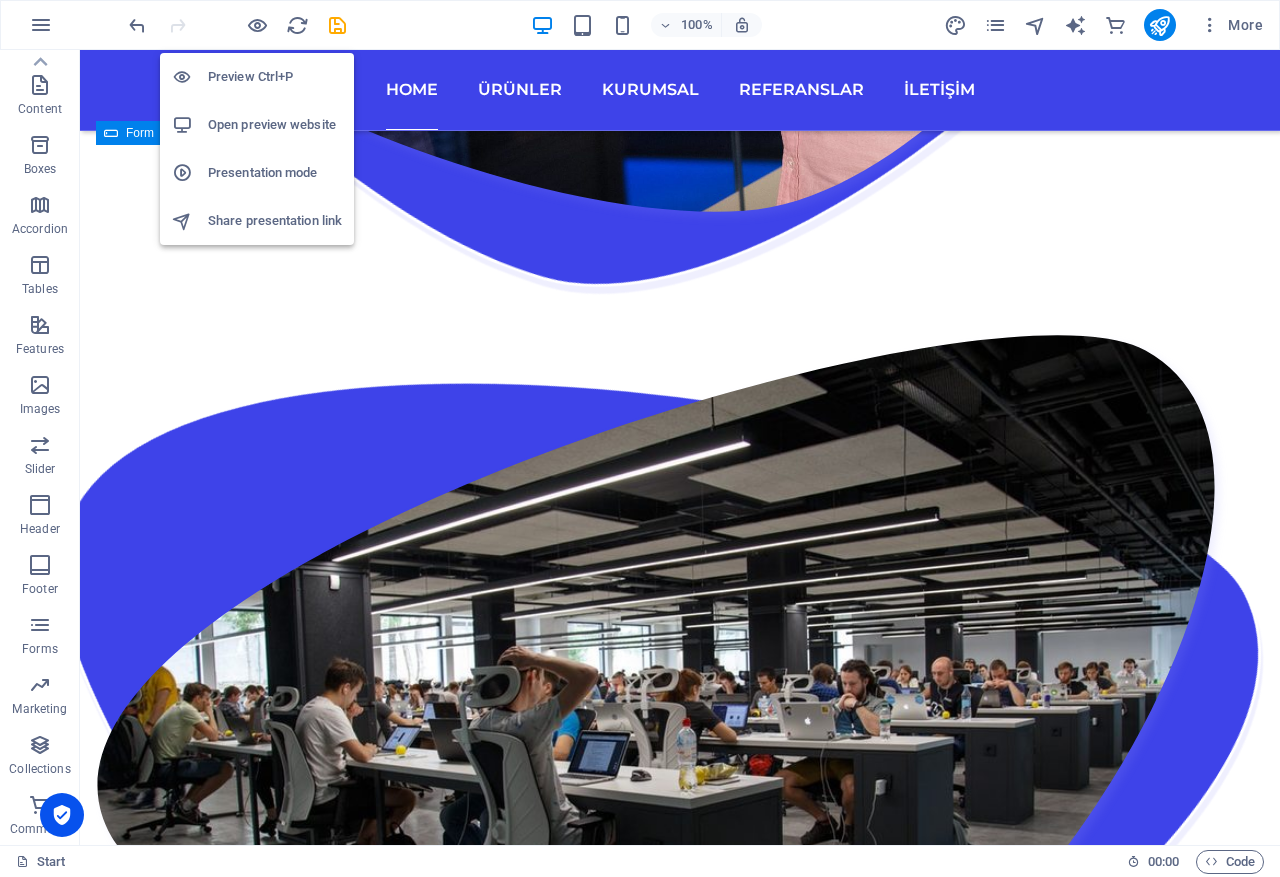 click on "Open preview website" at bounding box center [275, 125] 